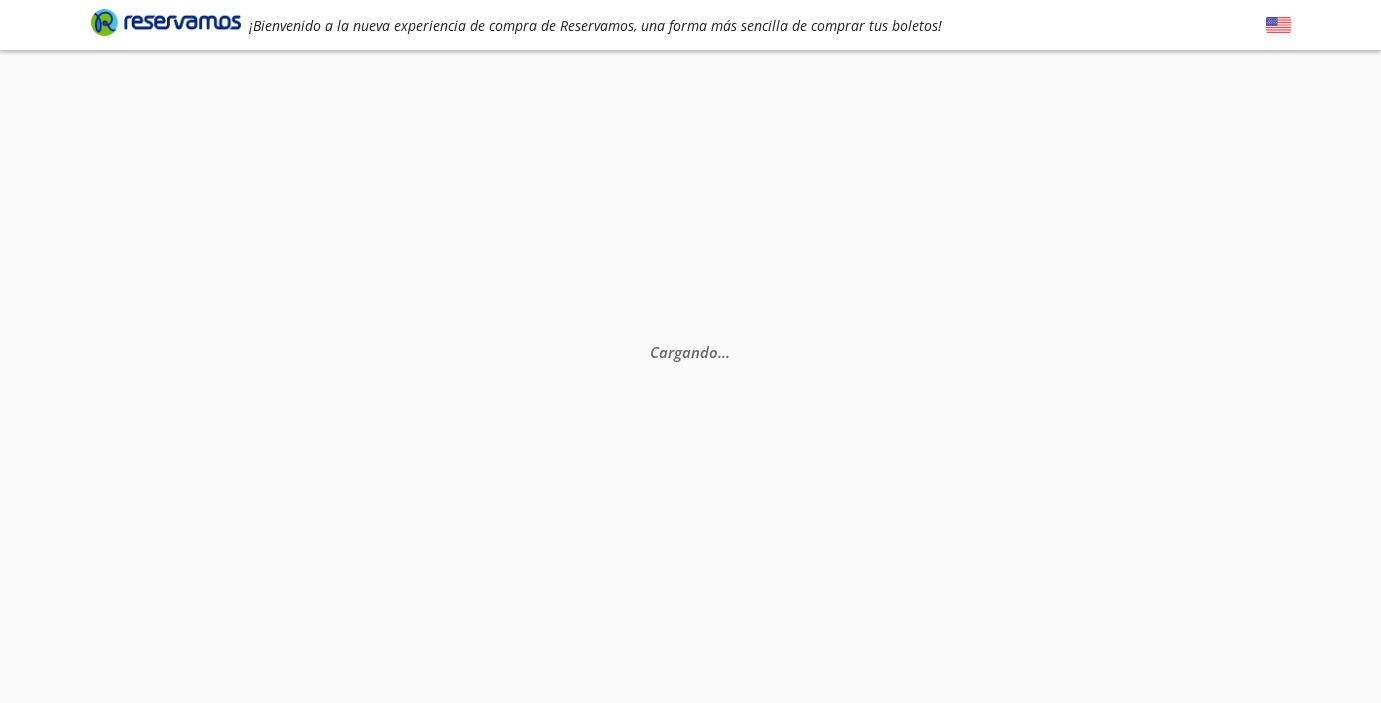 scroll, scrollTop: 0, scrollLeft: 0, axis: both 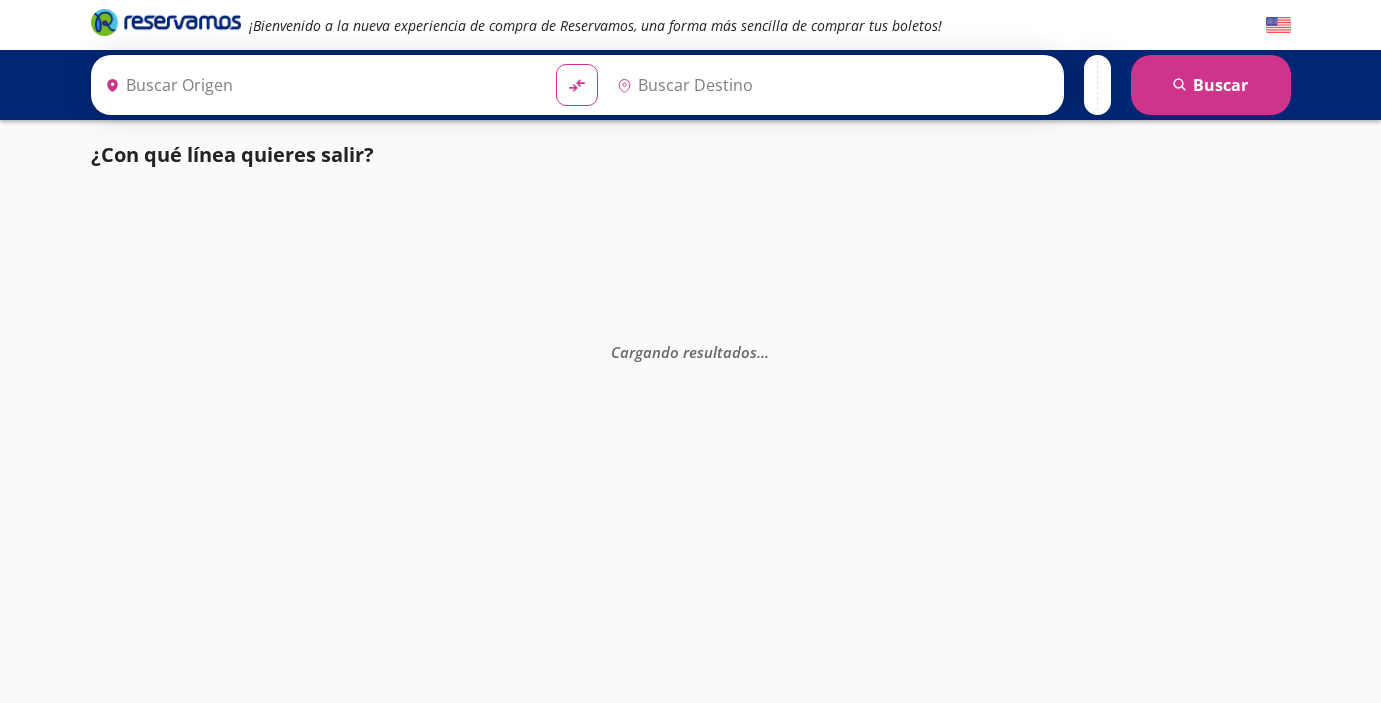 type on "[GEOGRAPHIC_DATA], [GEOGRAPHIC_DATA]" 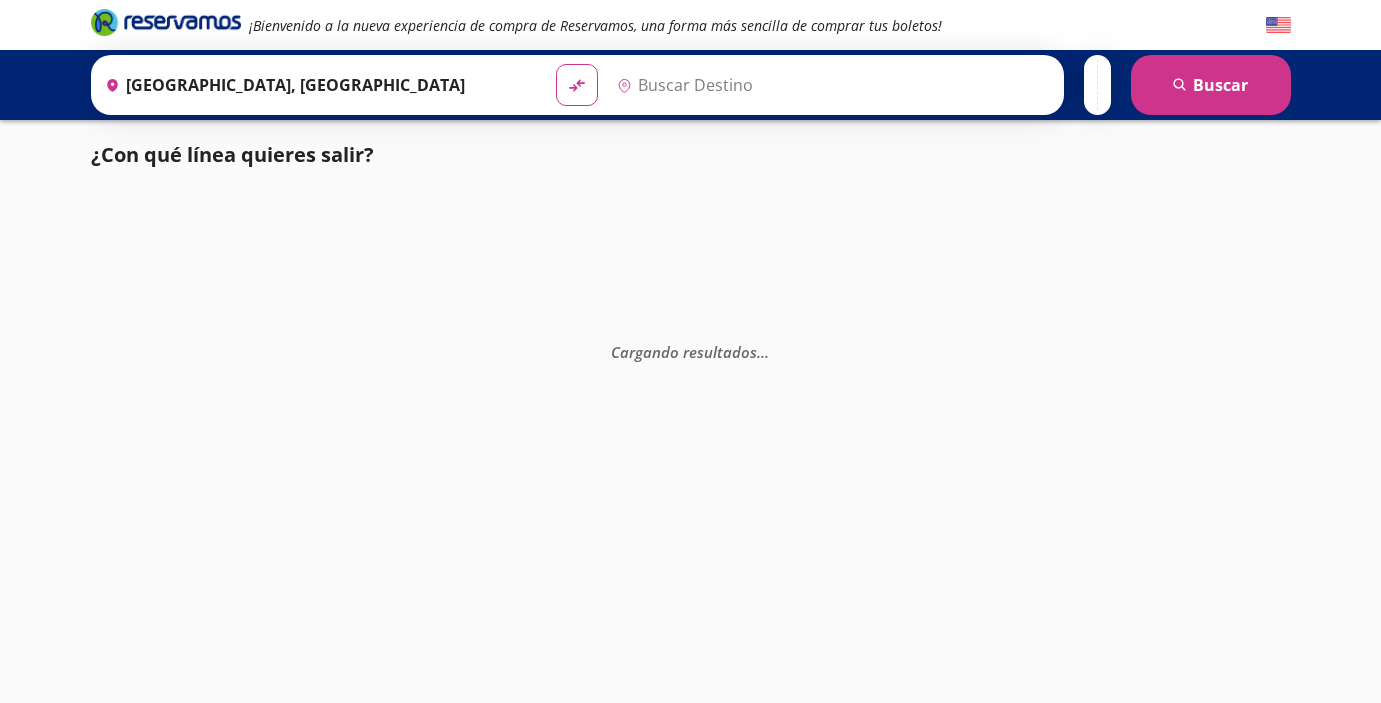 type on "[GEOGRAPHIC_DATA], [GEOGRAPHIC_DATA]" 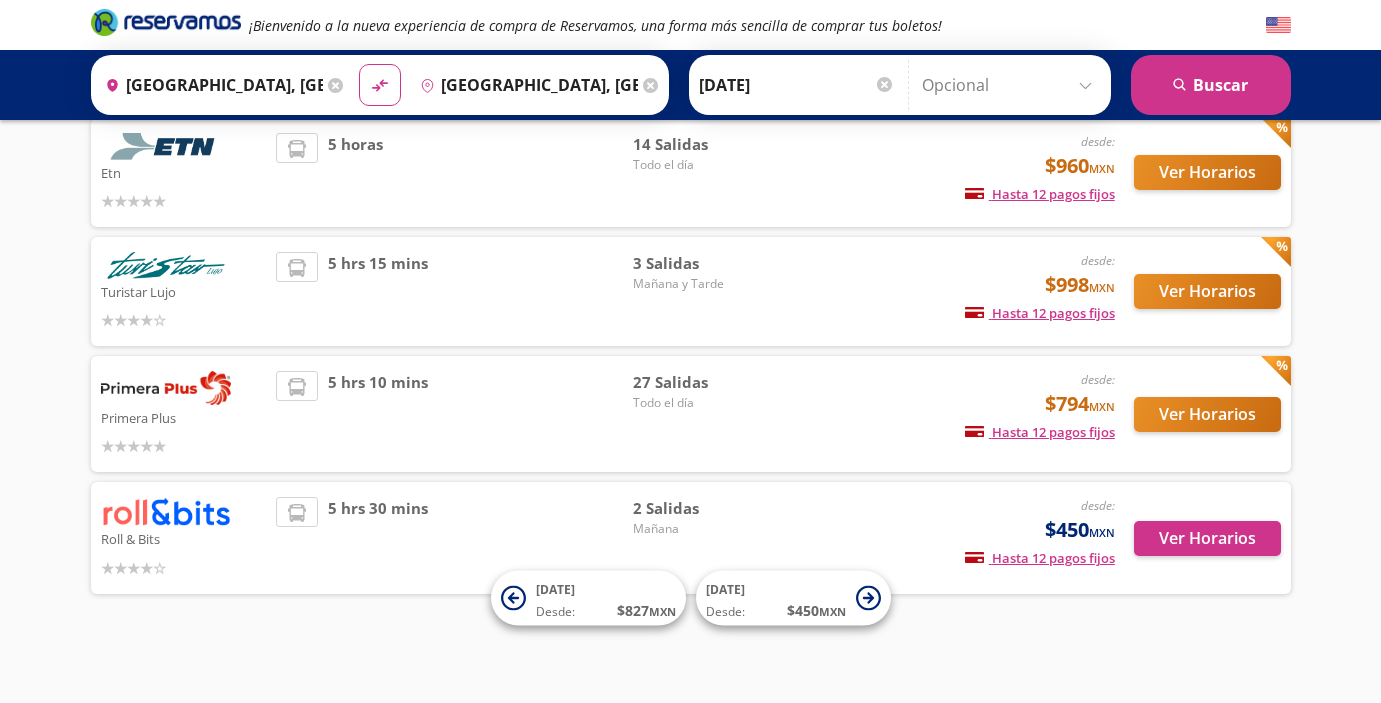 scroll, scrollTop: 148, scrollLeft: 0, axis: vertical 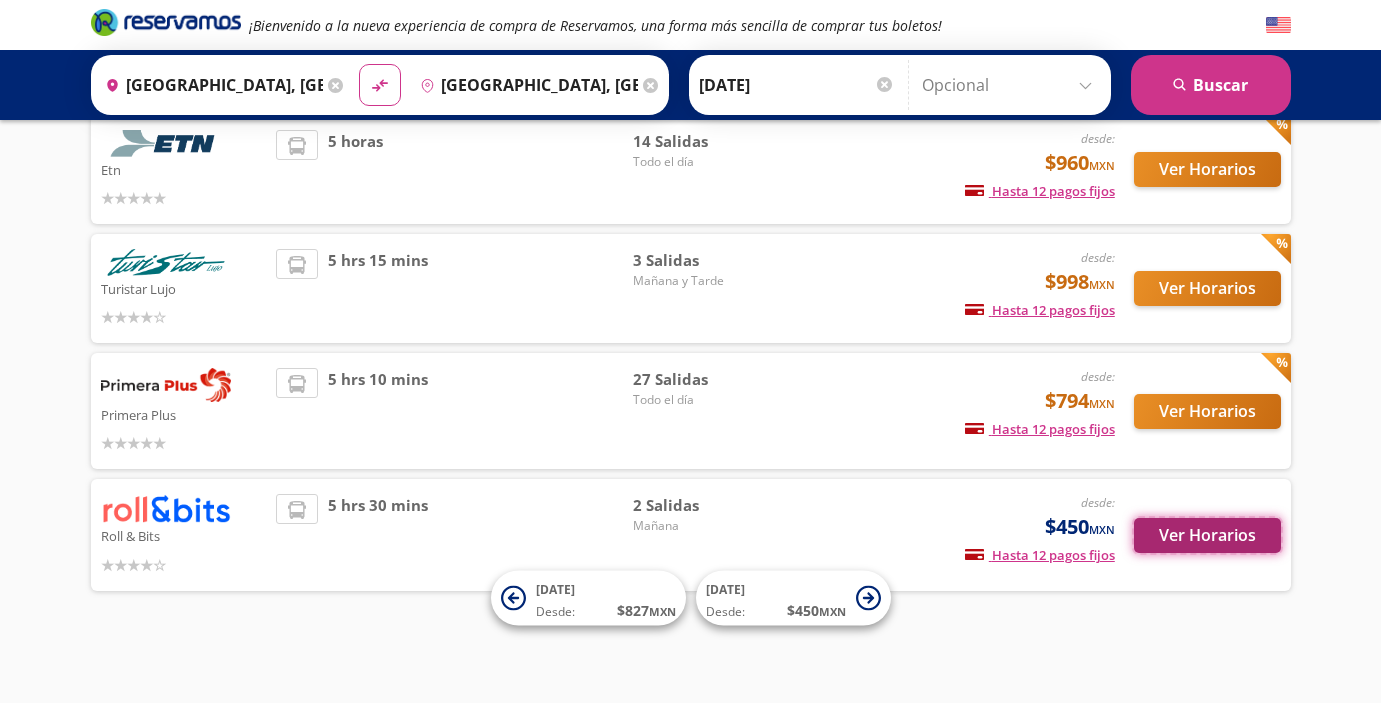click on "Ver Horarios" at bounding box center [1207, 535] 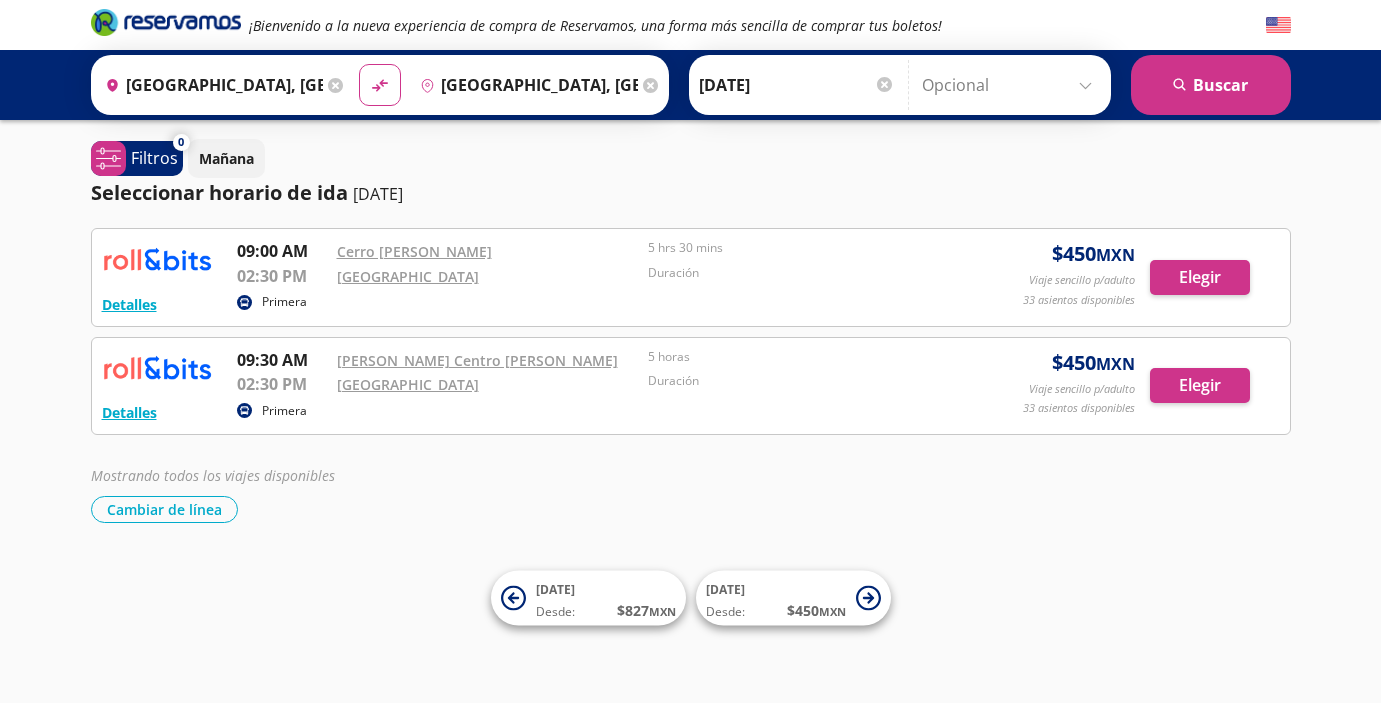 scroll, scrollTop: 0, scrollLeft: 0, axis: both 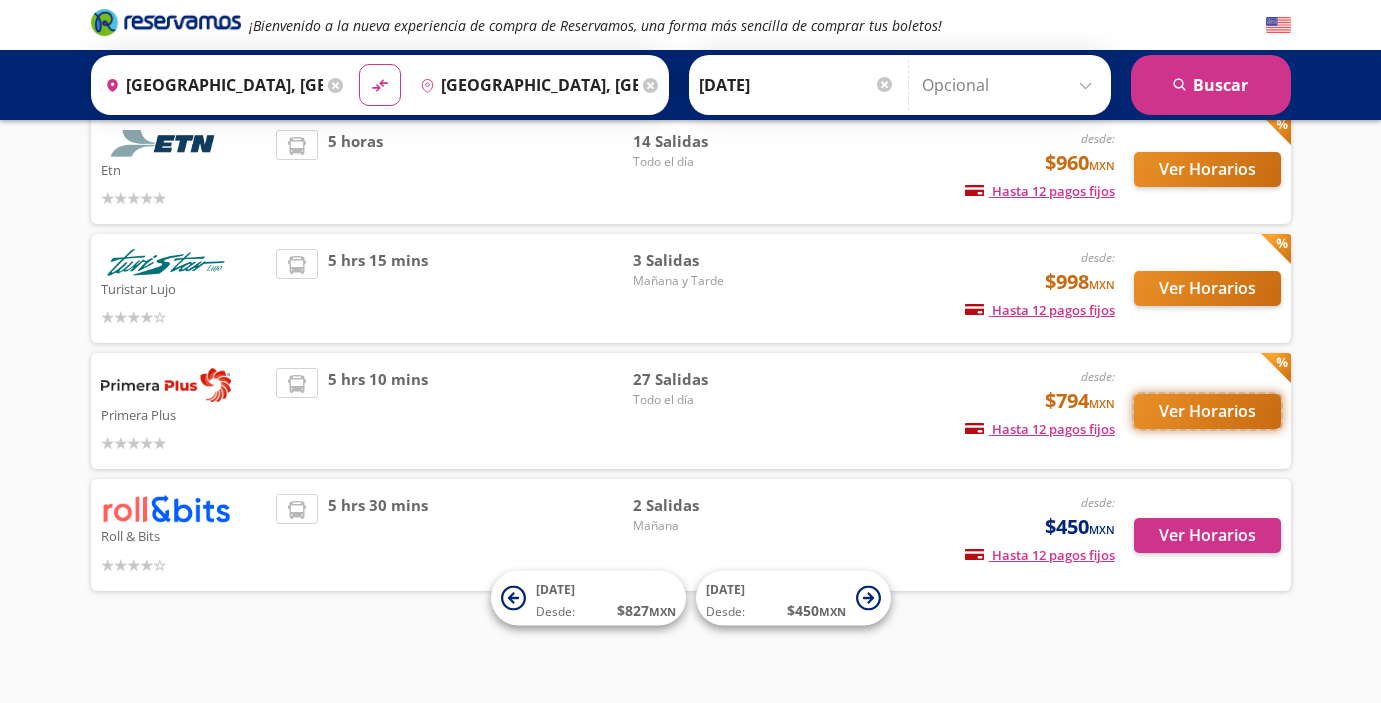 click on "Ver Horarios" at bounding box center [1207, 411] 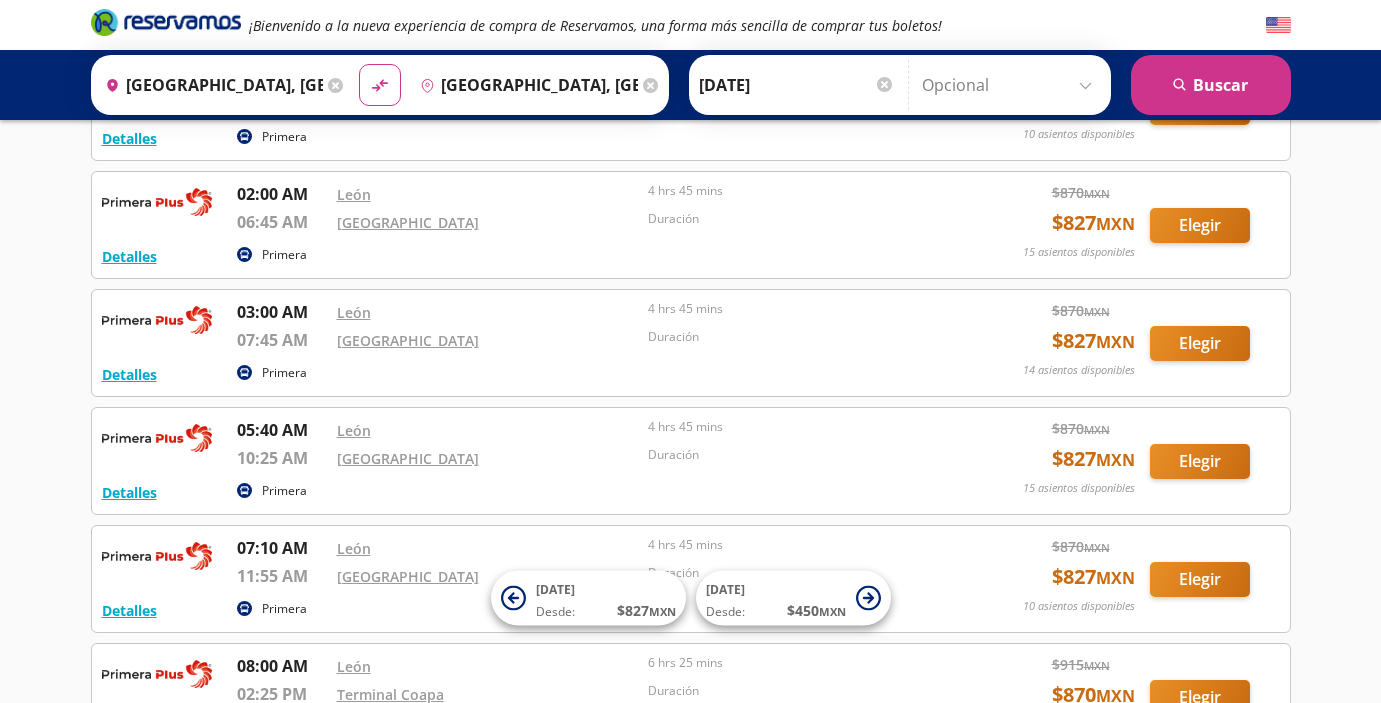 scroll, scrollTop: 320, scrollLeft: 0, axis: vertical 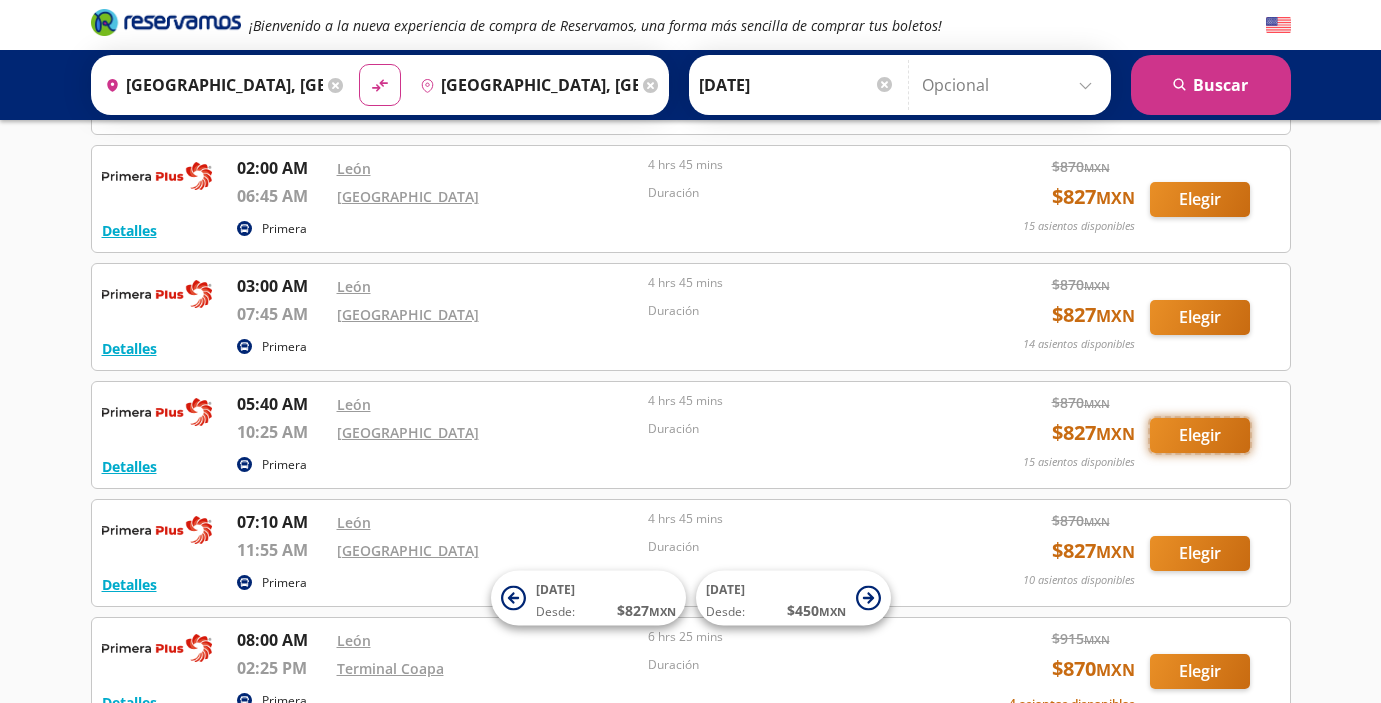 click on "Elegir" at bounding box center [1200, 435] 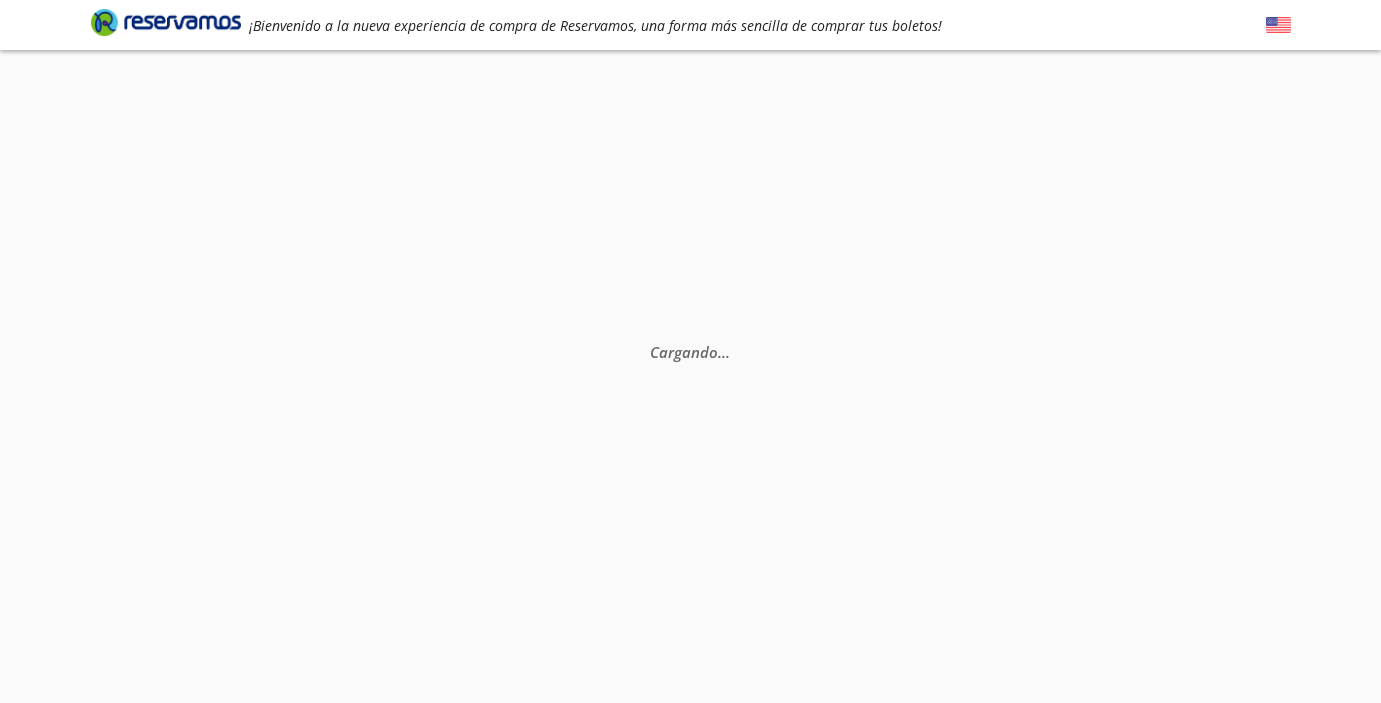 scroll, scrollTop: 0, scrollLeft: 0, axis: both 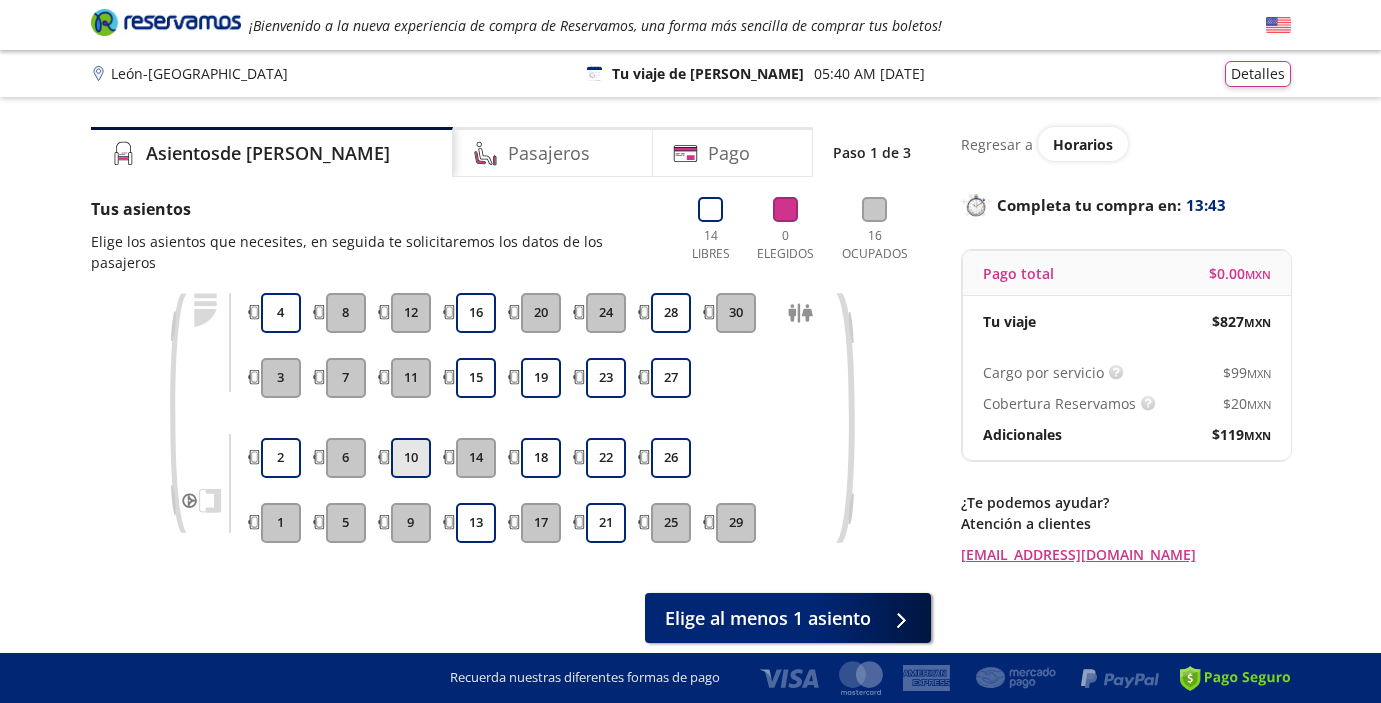 click on "10" at bounding box center (411, 458) 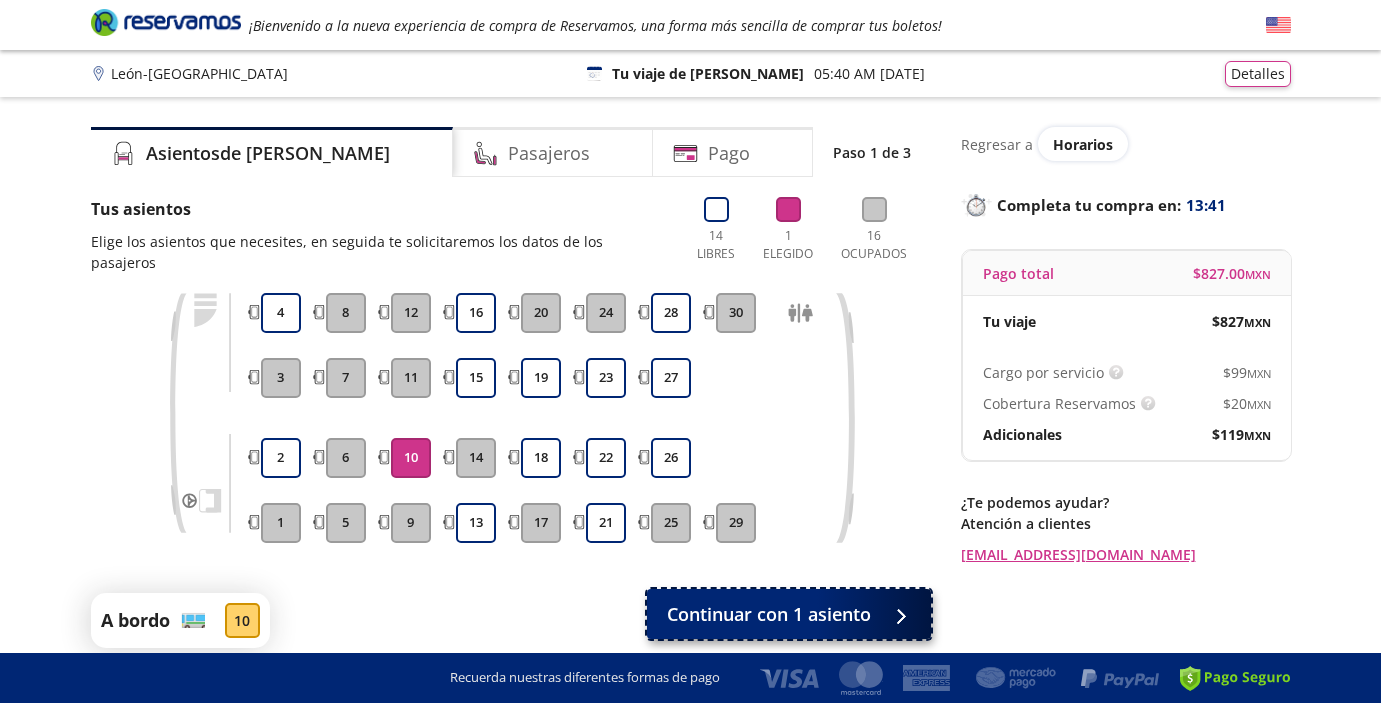 click on "Continuar con 1 asiento" at bounding box center (769, 614) 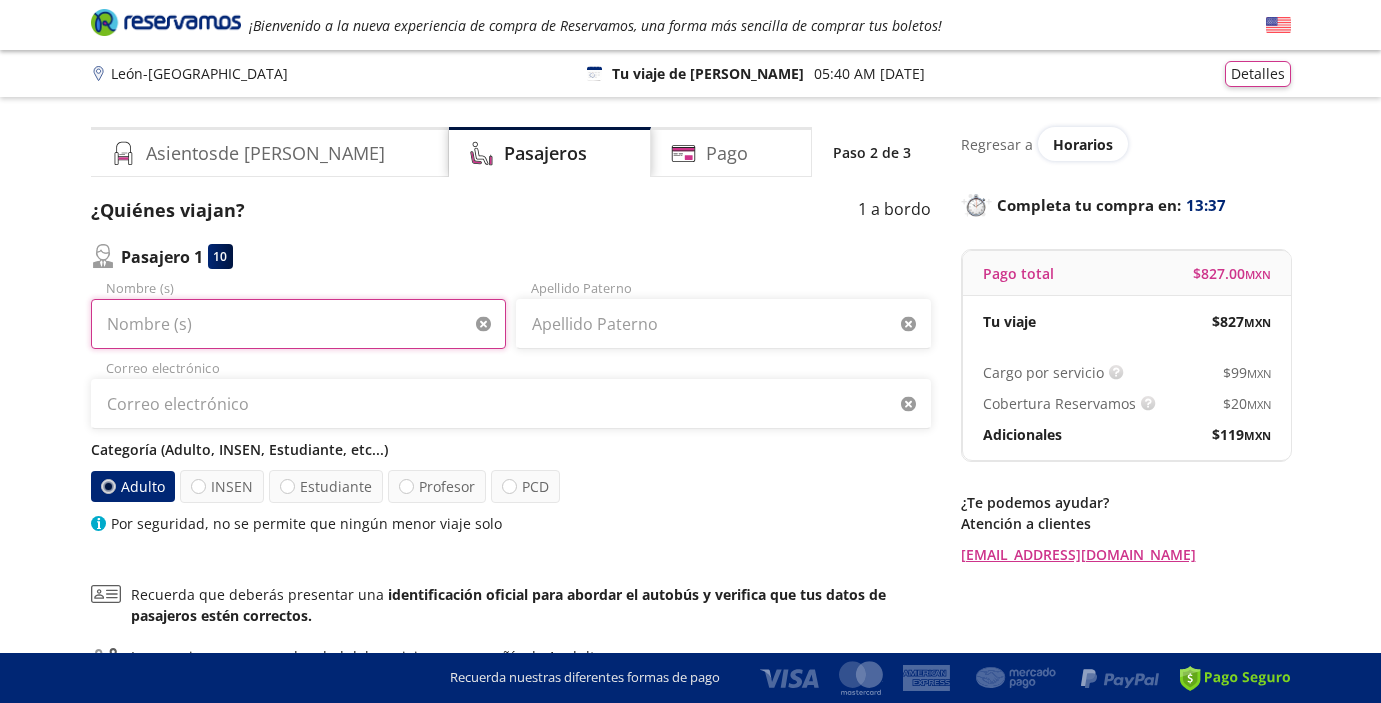 click on "Nombre (s)" at bounding box center [298, 324] 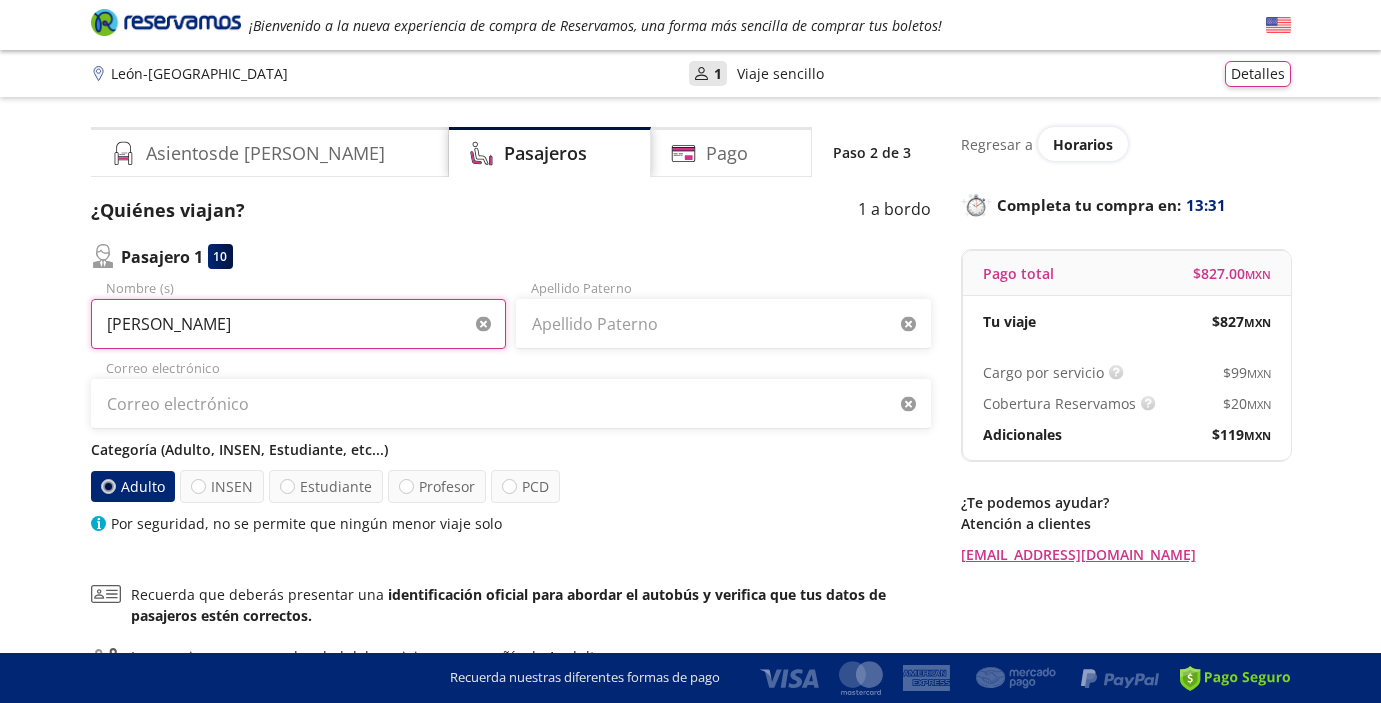 type on "miguel angel" 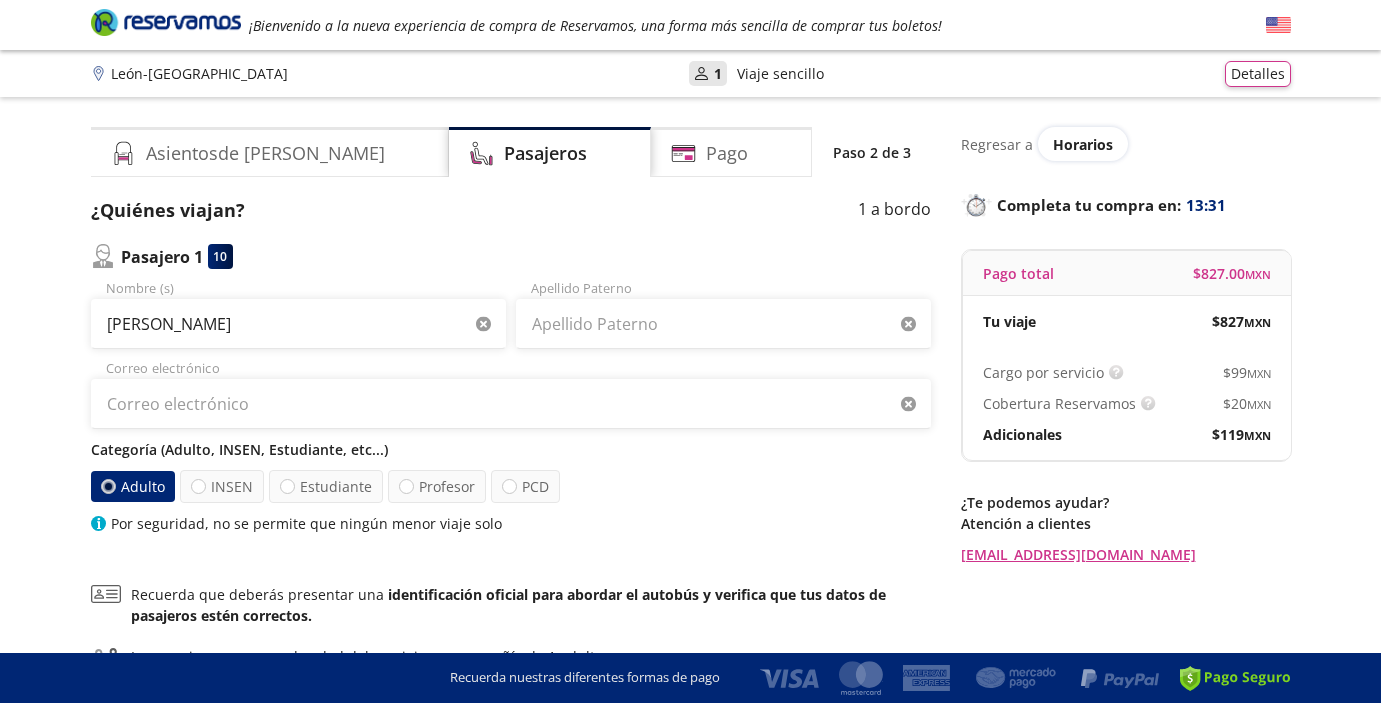 type 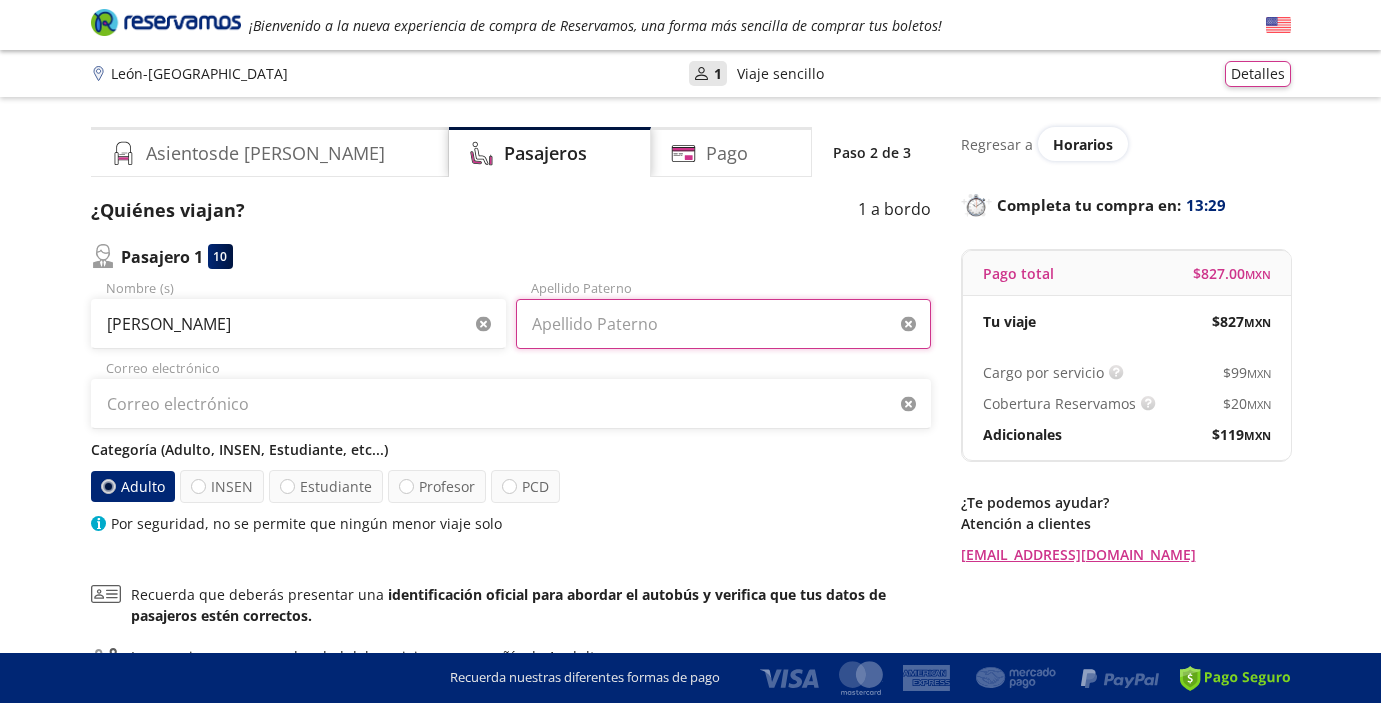 click on "Apellido Paterno" at bounding box center [723, 324] 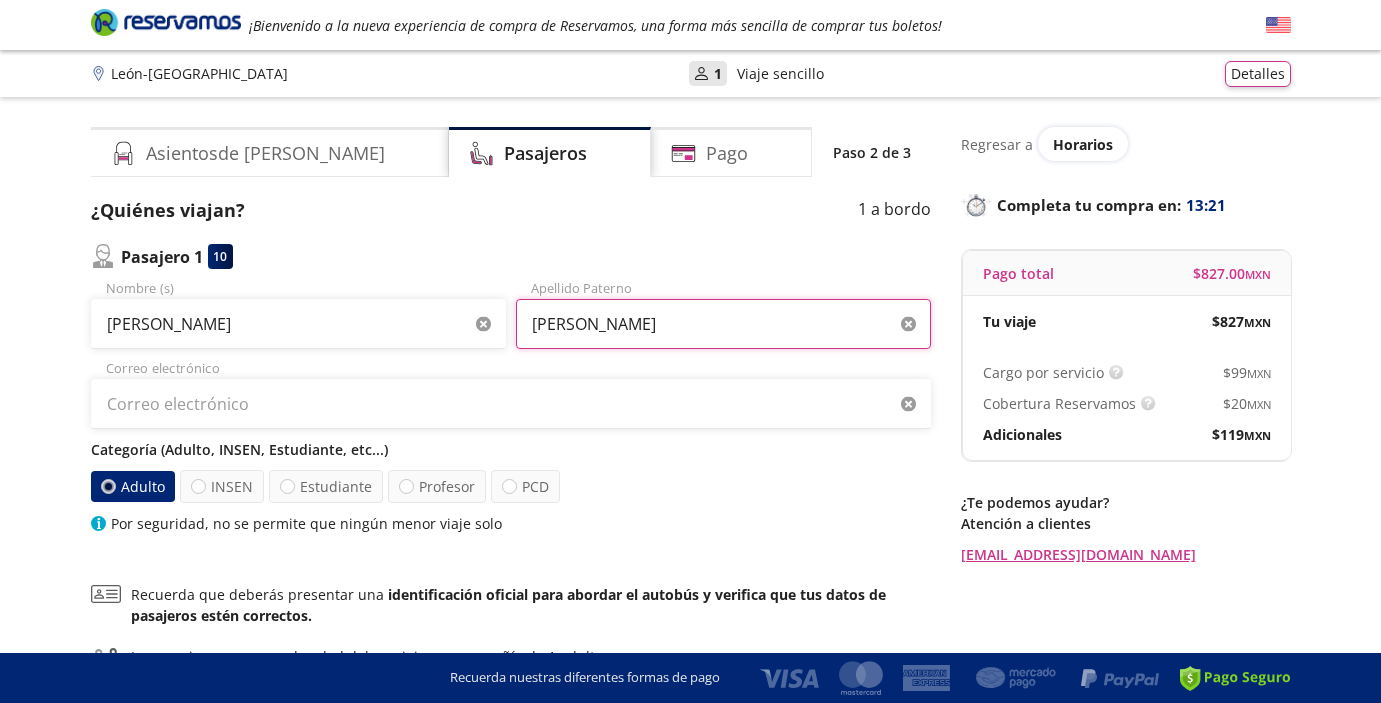 type on "muñeton" 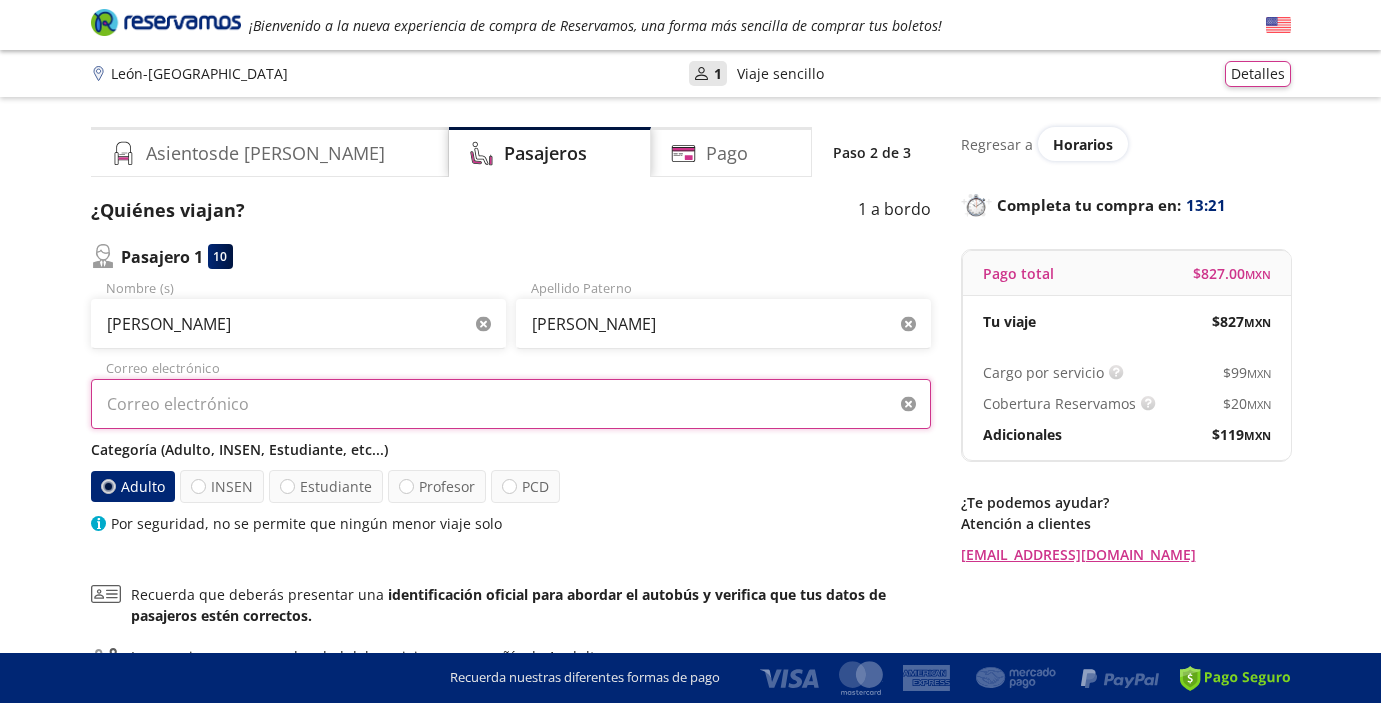 click on "Correo electrónico" at bounding box center (511, 404) 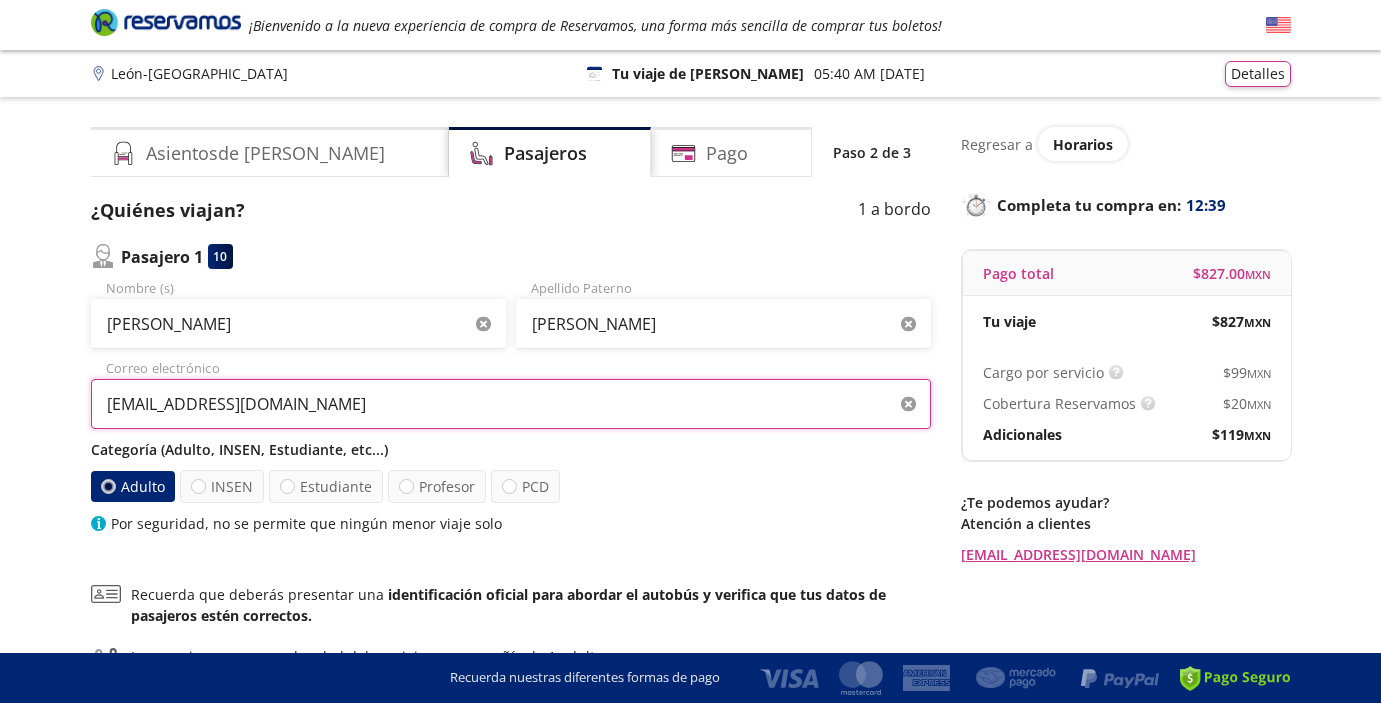 type on "qmvepublicidad@gmail.com" 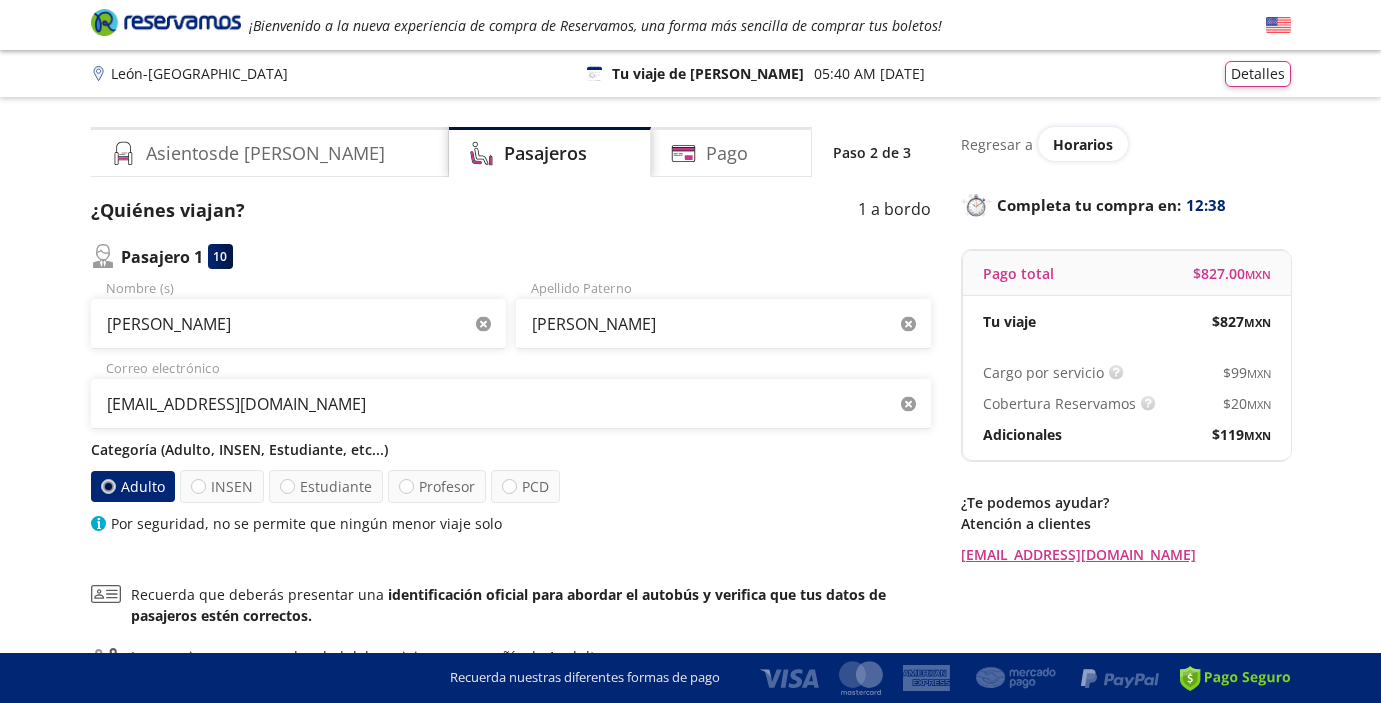 type 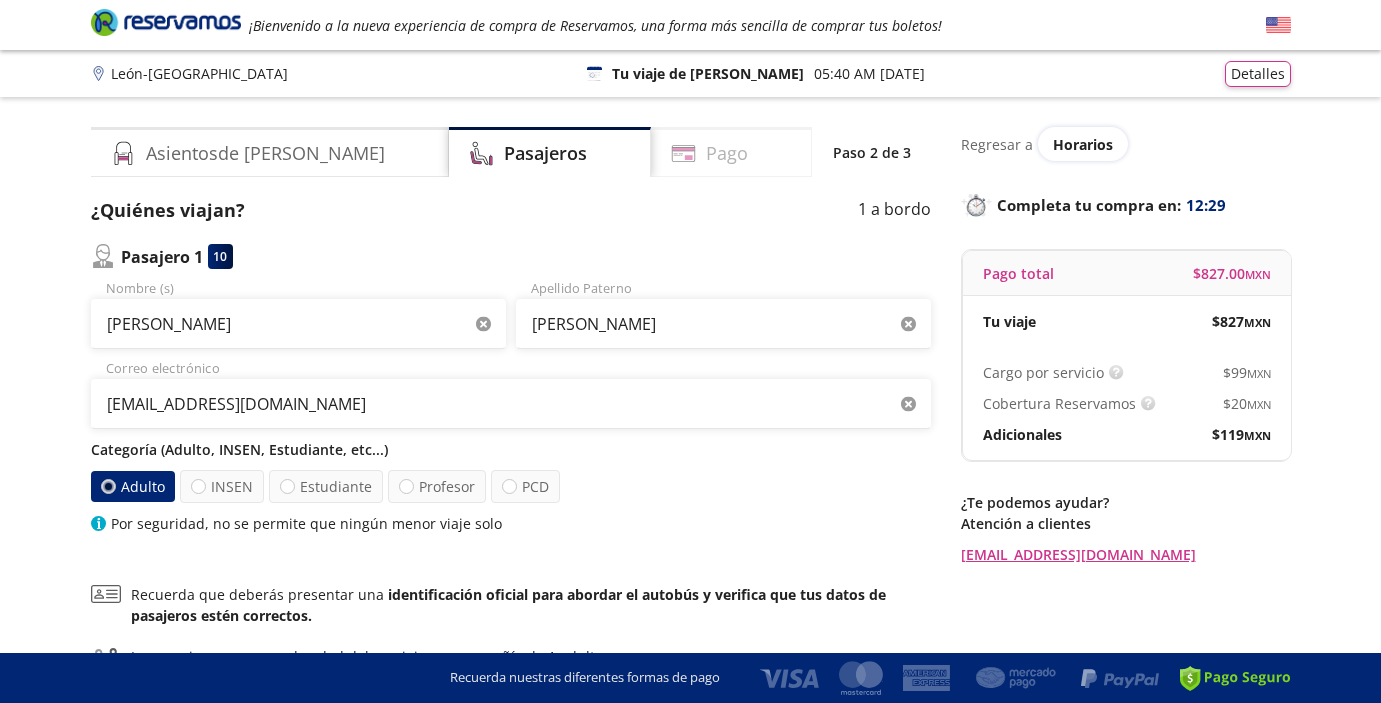 click on "Pago" at bounding box center (727, 153) 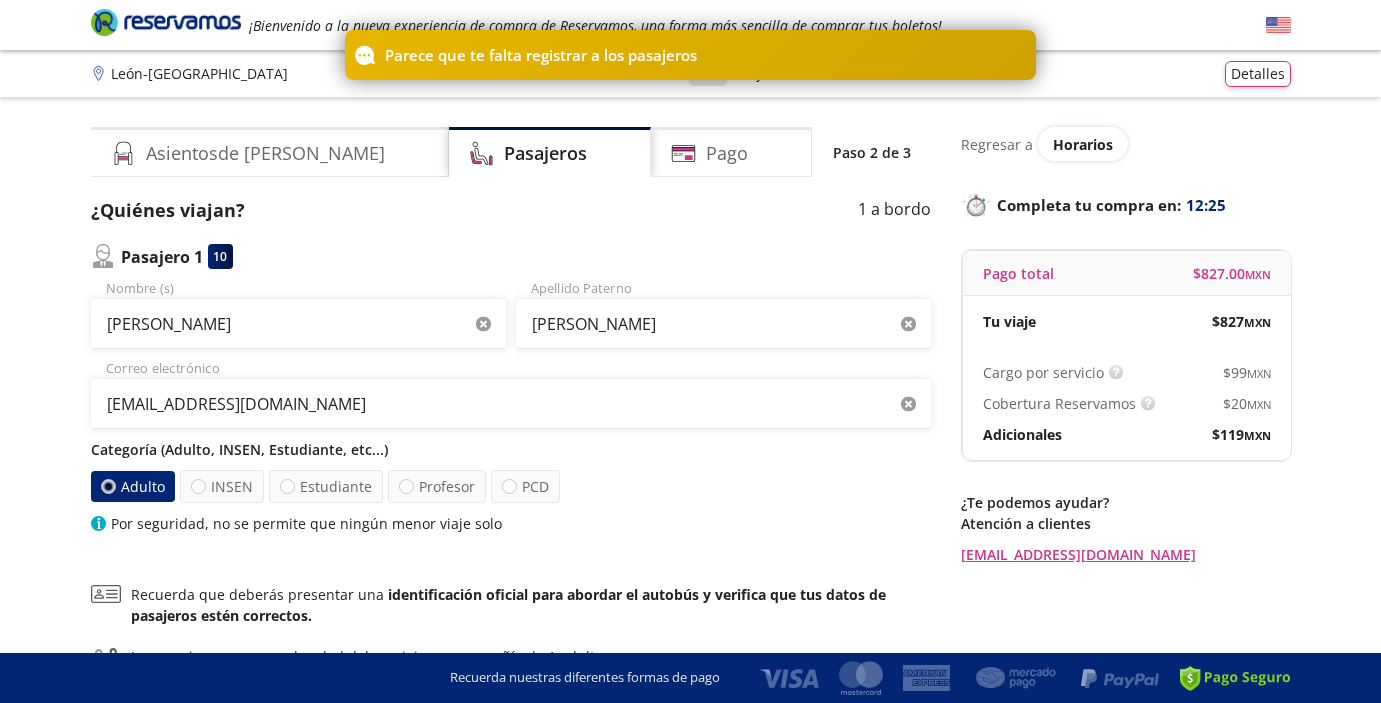 click on "Por seguridad, no se permite que ningún menor viaje solo" at bounding box center (511, 523) 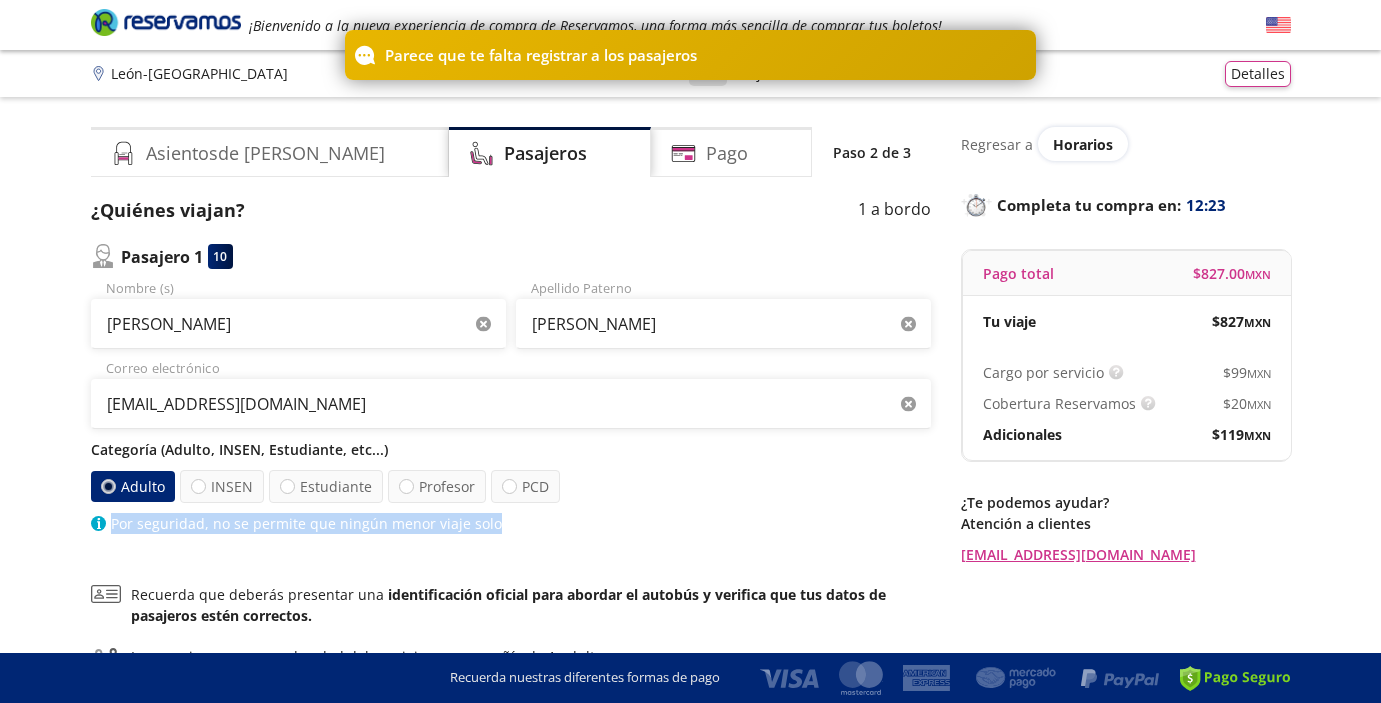 click on "Por seguridad, no se permite que ningún menor viaje solo" at bounding box center (511, 523) 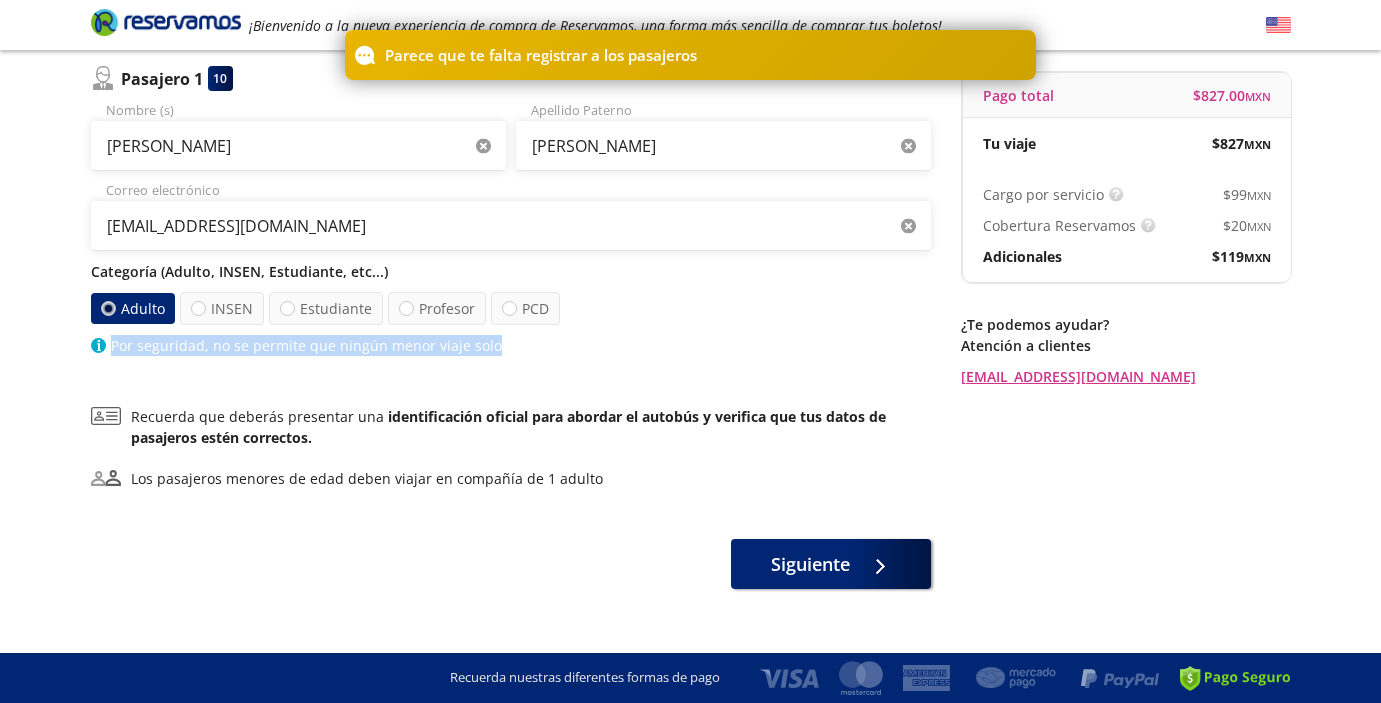 scroll, scrollTop: 205, scrollLeft: 0, axis: vertical 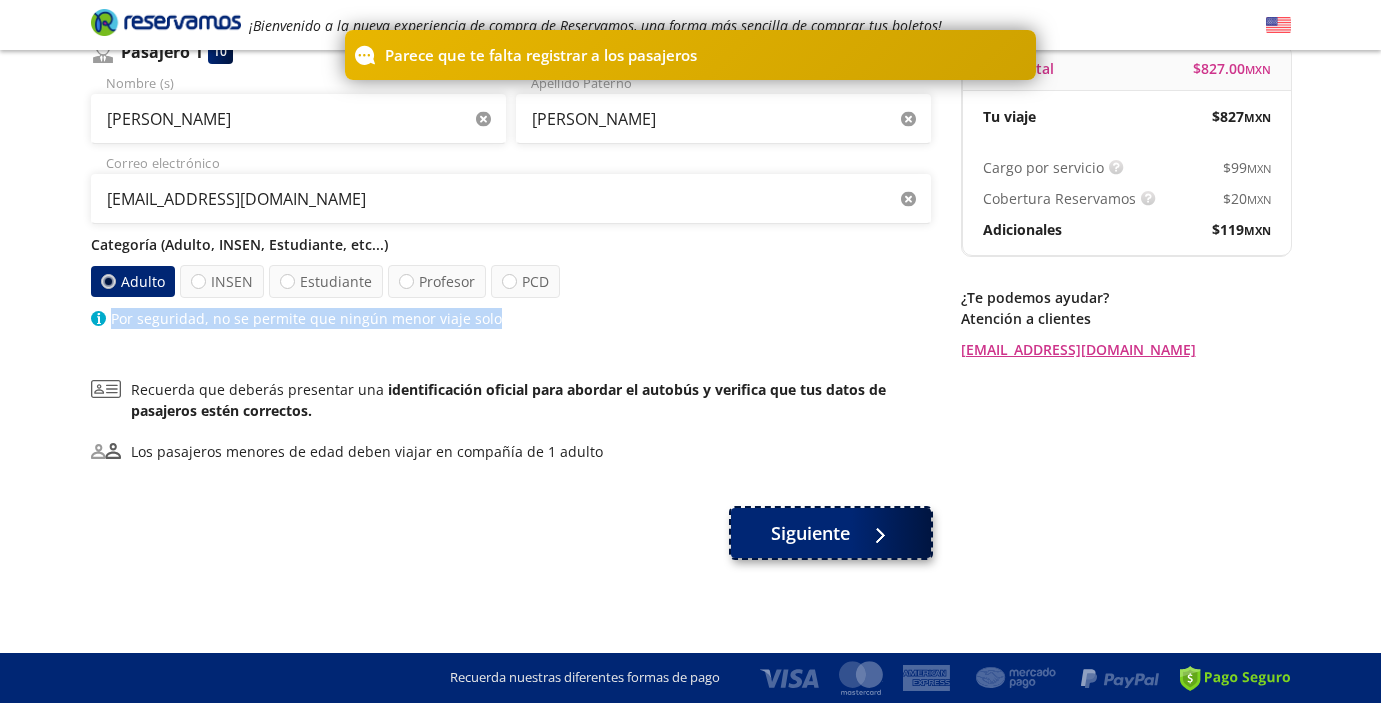 click on "Siguiente" at bounding box center [810, 533] 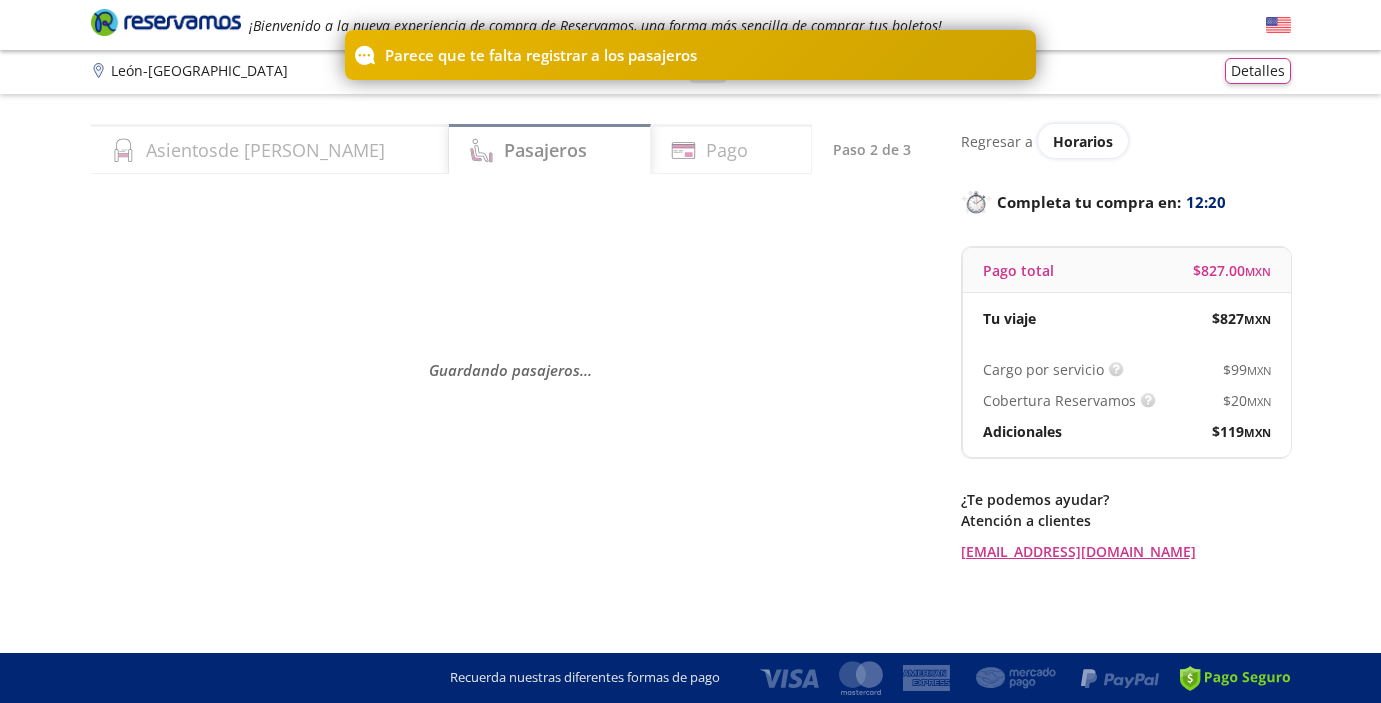 scroll, scrollTop: 0, scrollLeft: 0, axis: both 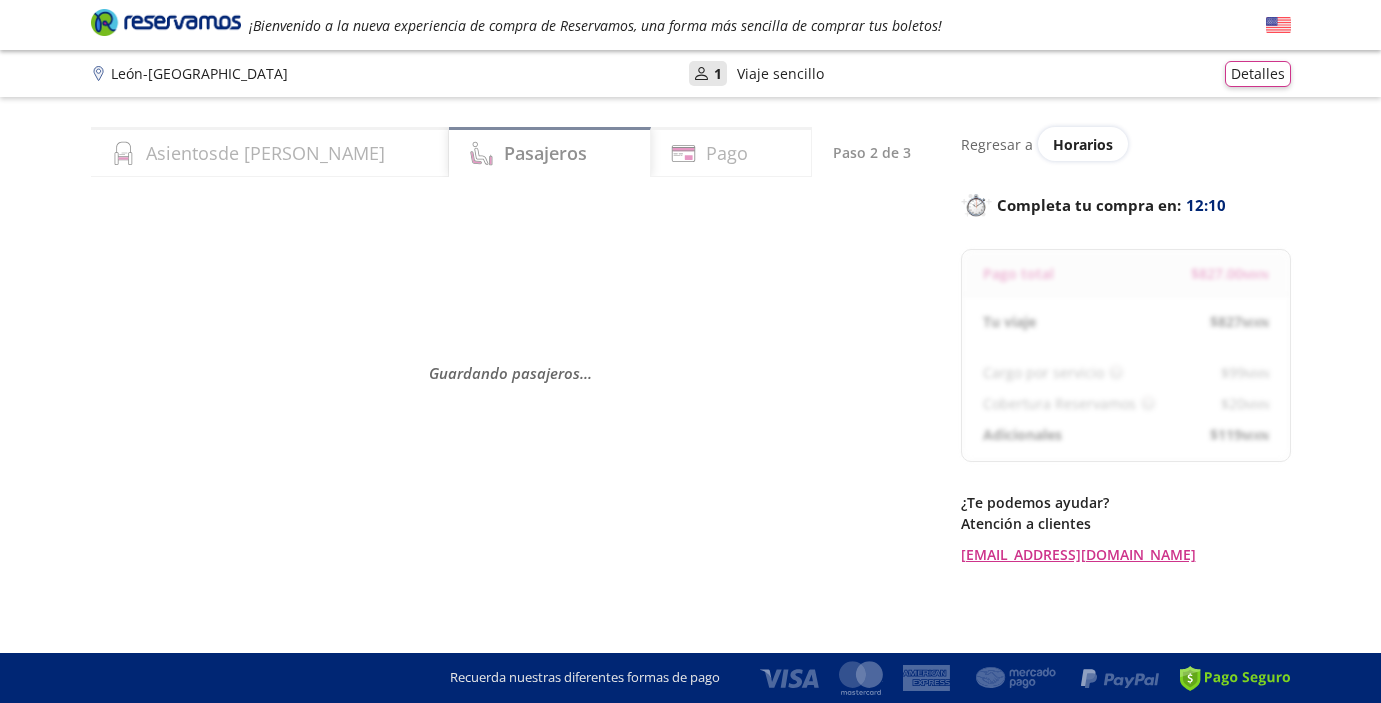 select on "MX" 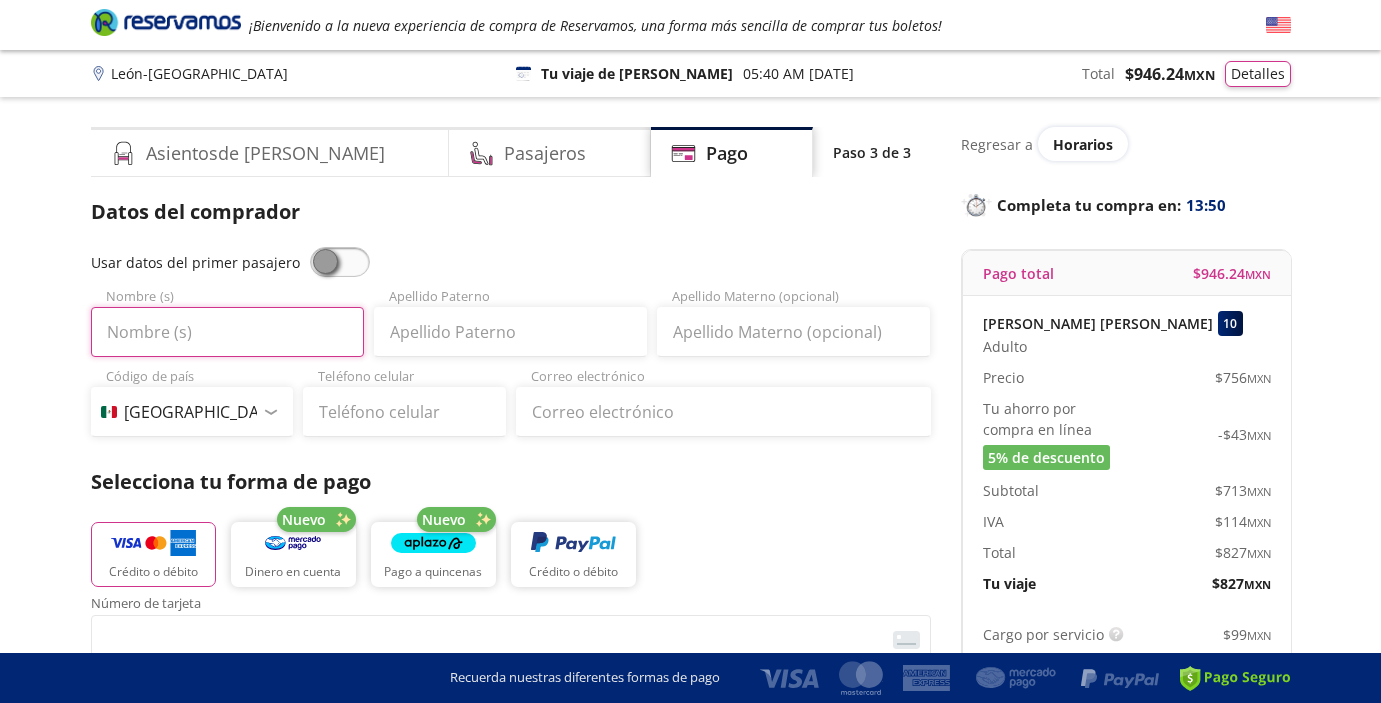click on "Nombre (s)" at bounding box center (227, 332) 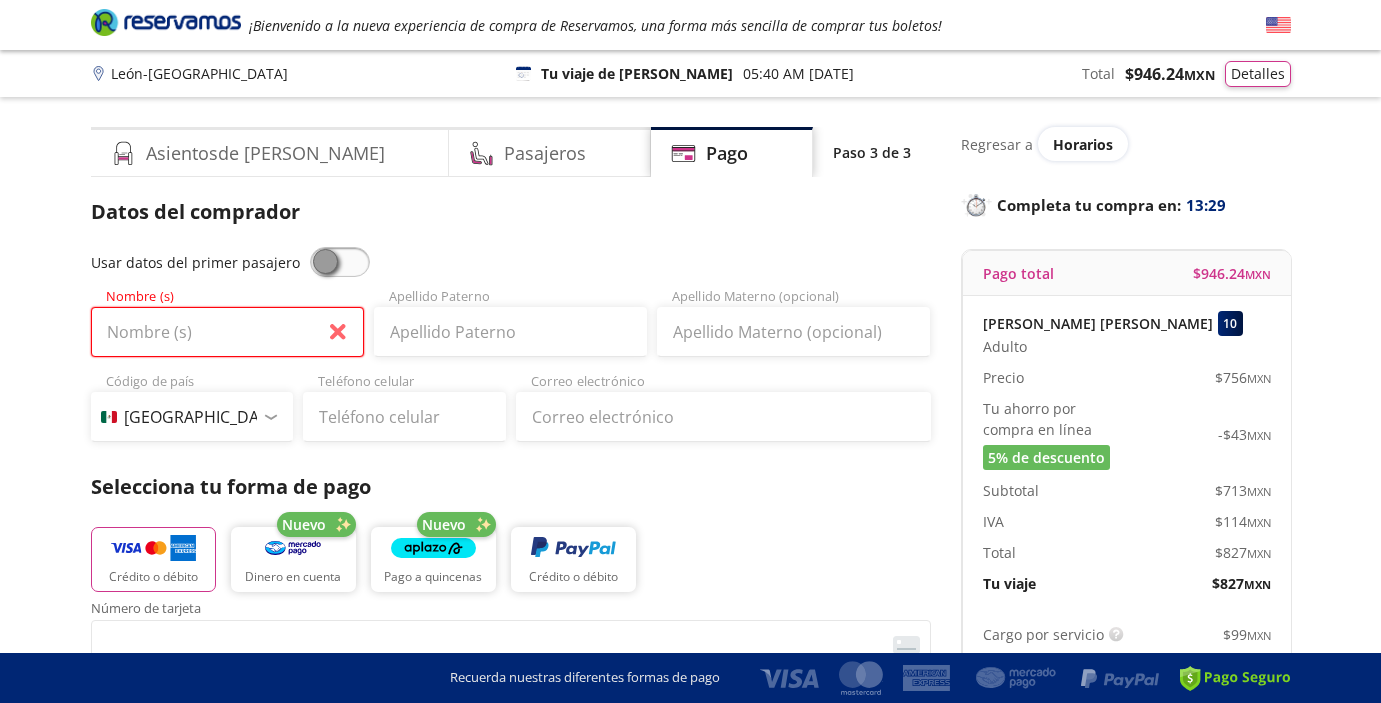 click on "Nombre (s)" at bounding box center (227, 332) 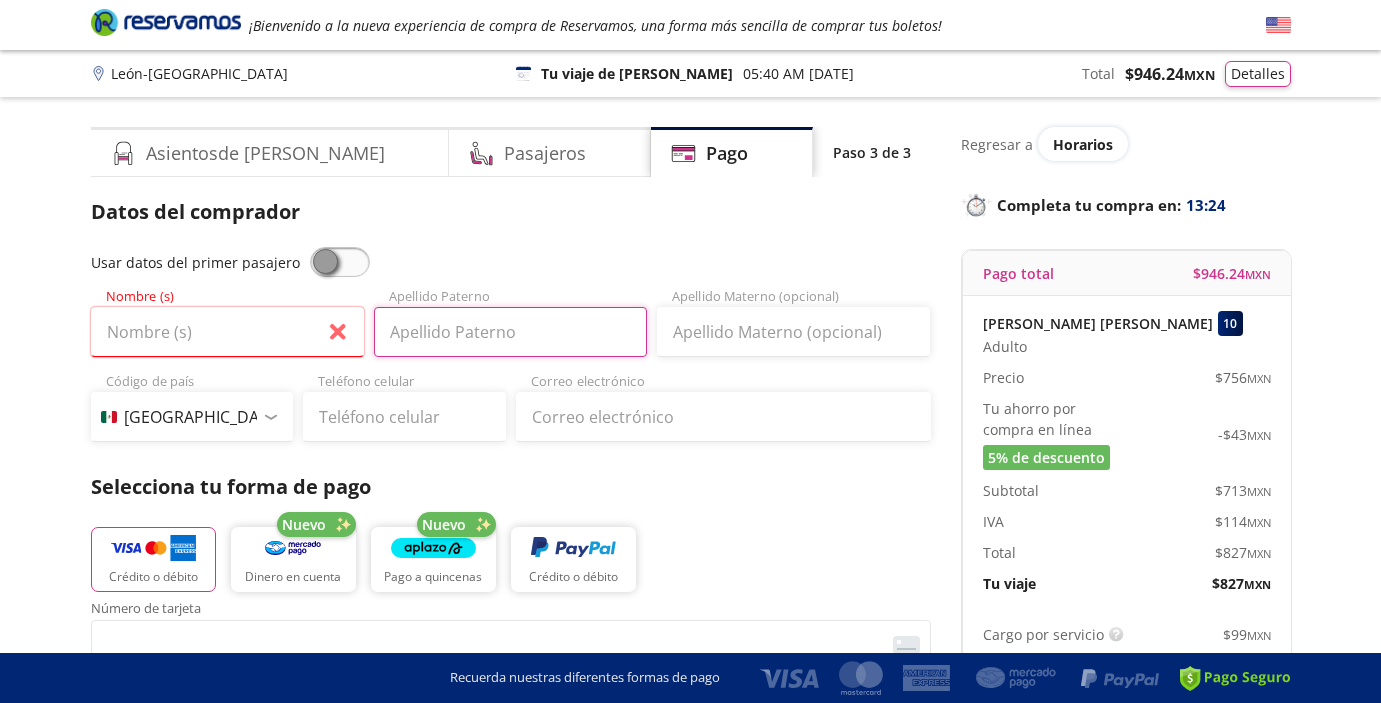 click on "Apellido Paterno" at bounding box center (510, 332) 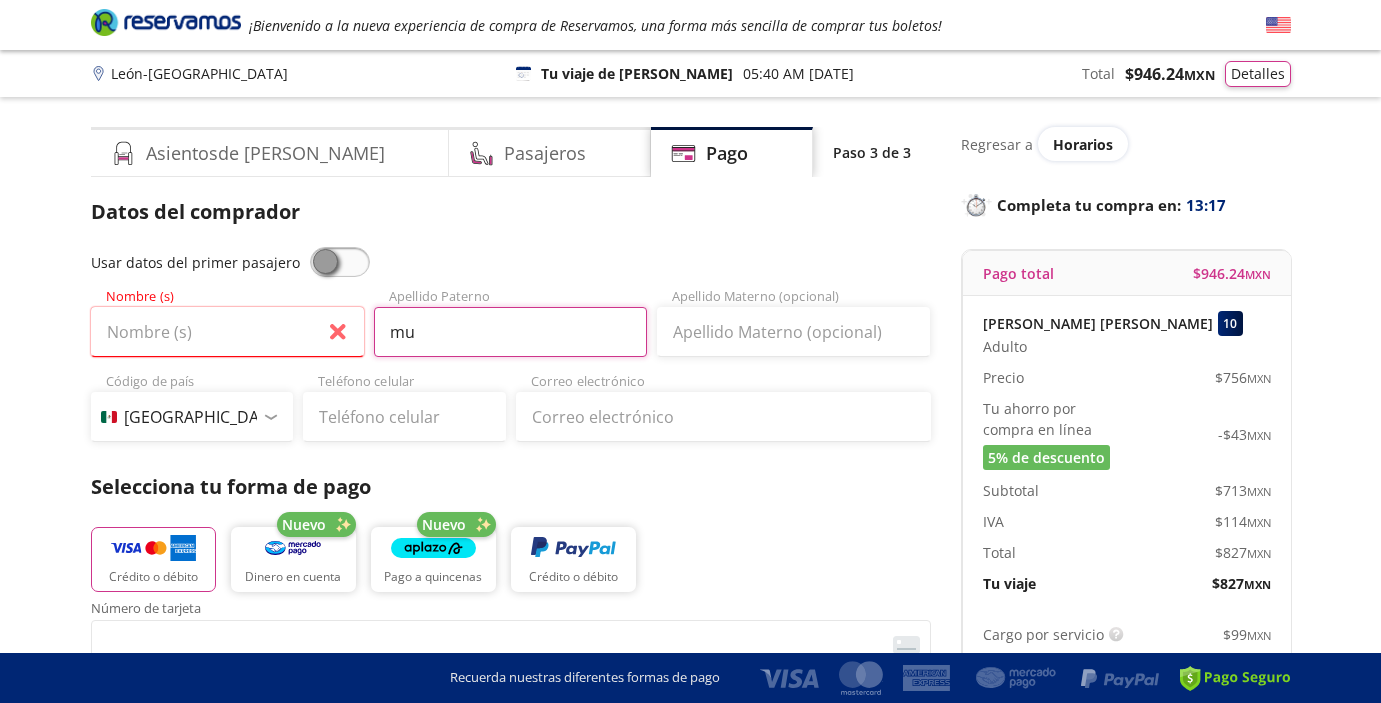 type on "mu" 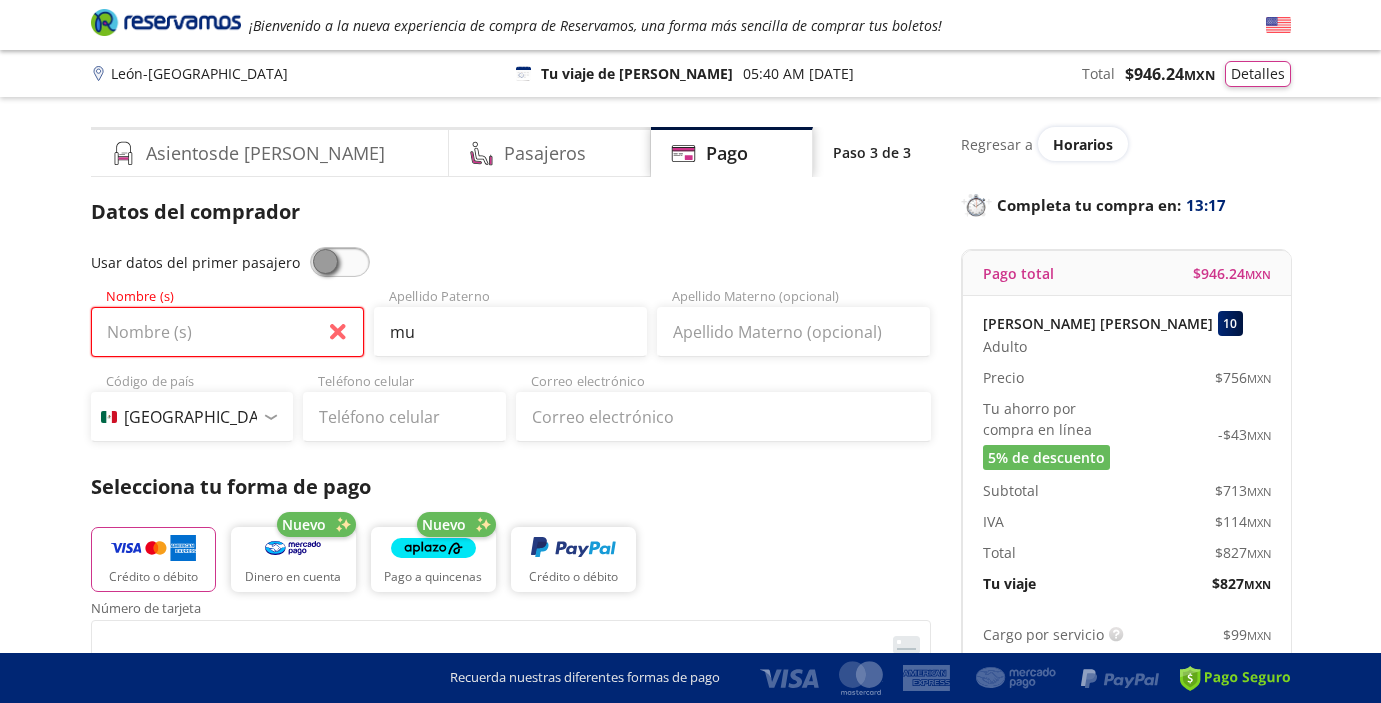 click on "Nombre (s)" at bounding box center [227, 332] 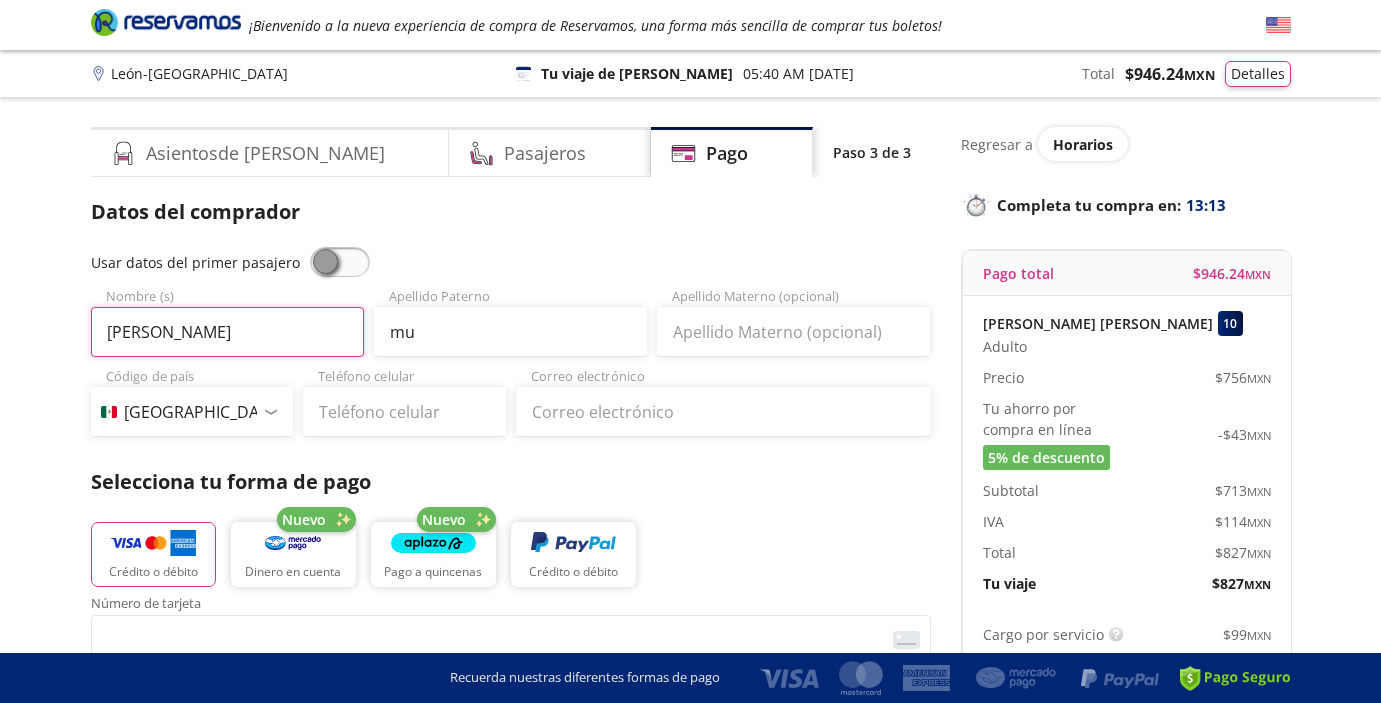 type on "miguel angel" 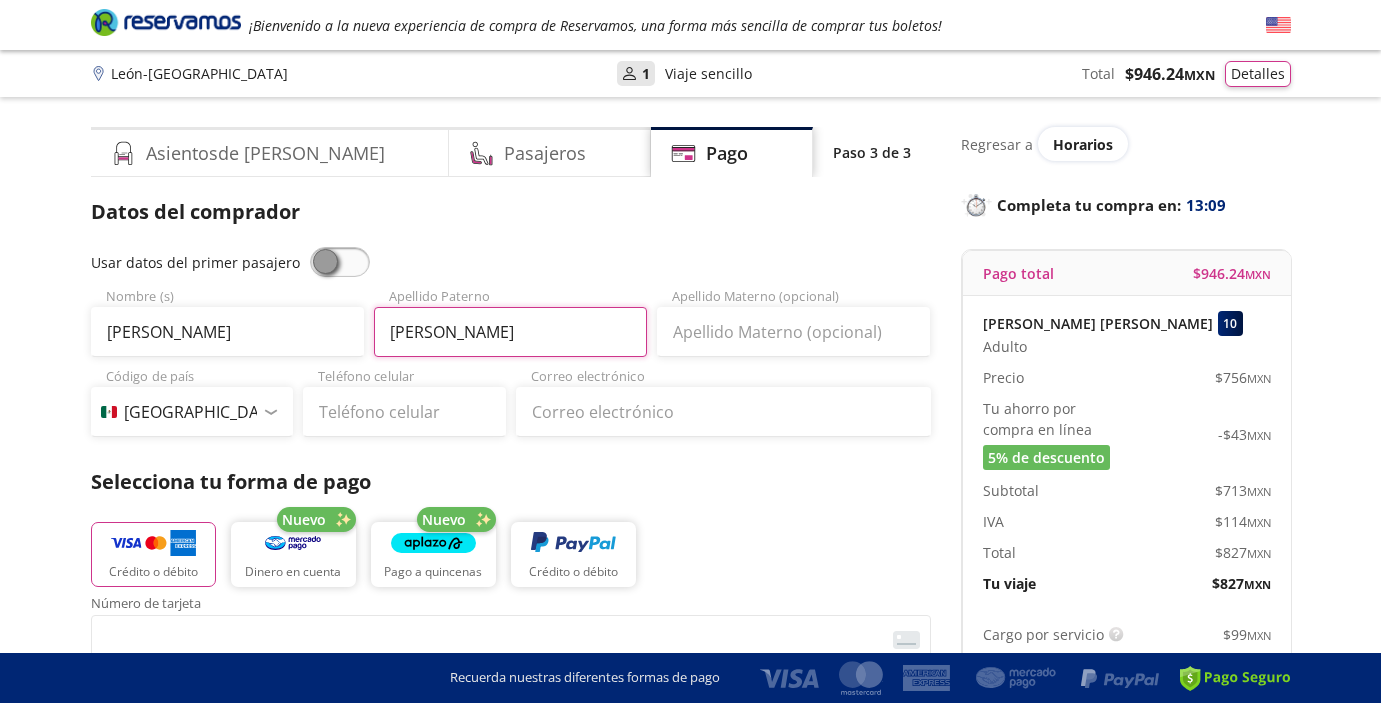 type on "muñeton" 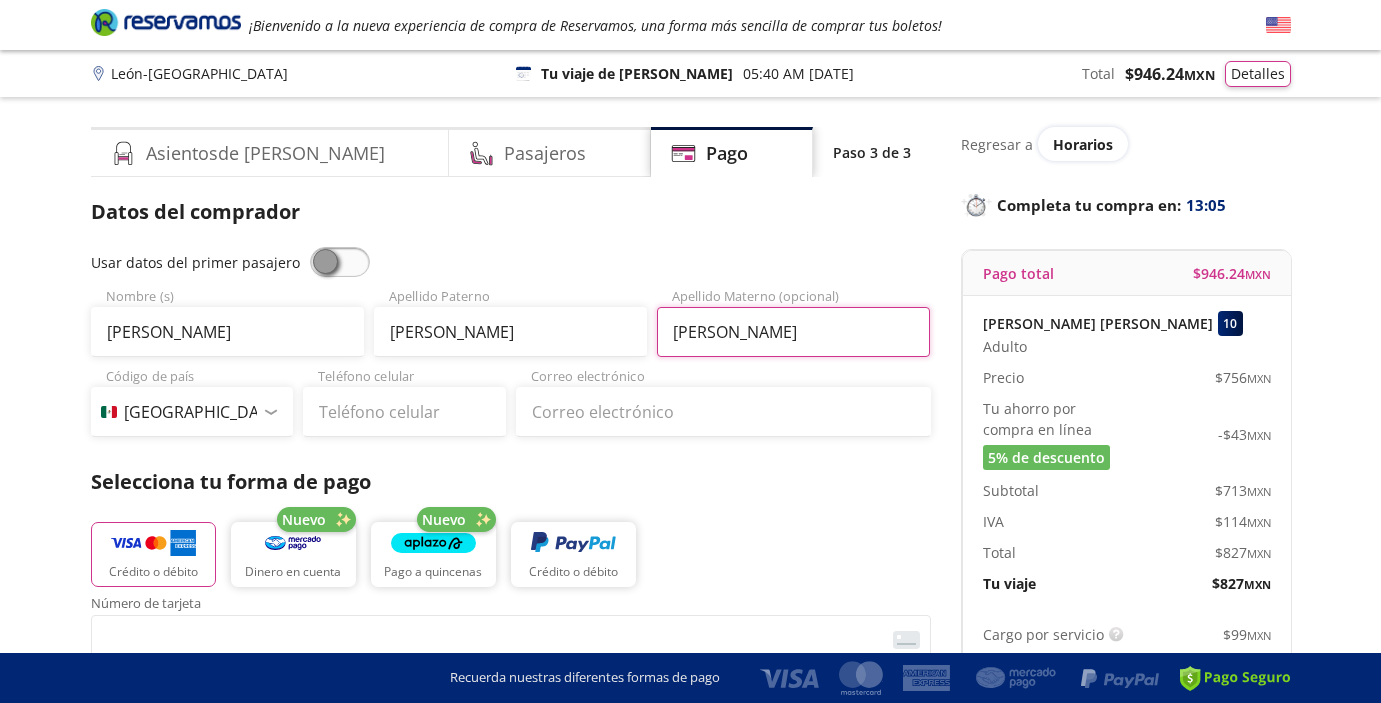 type on "matamoros" 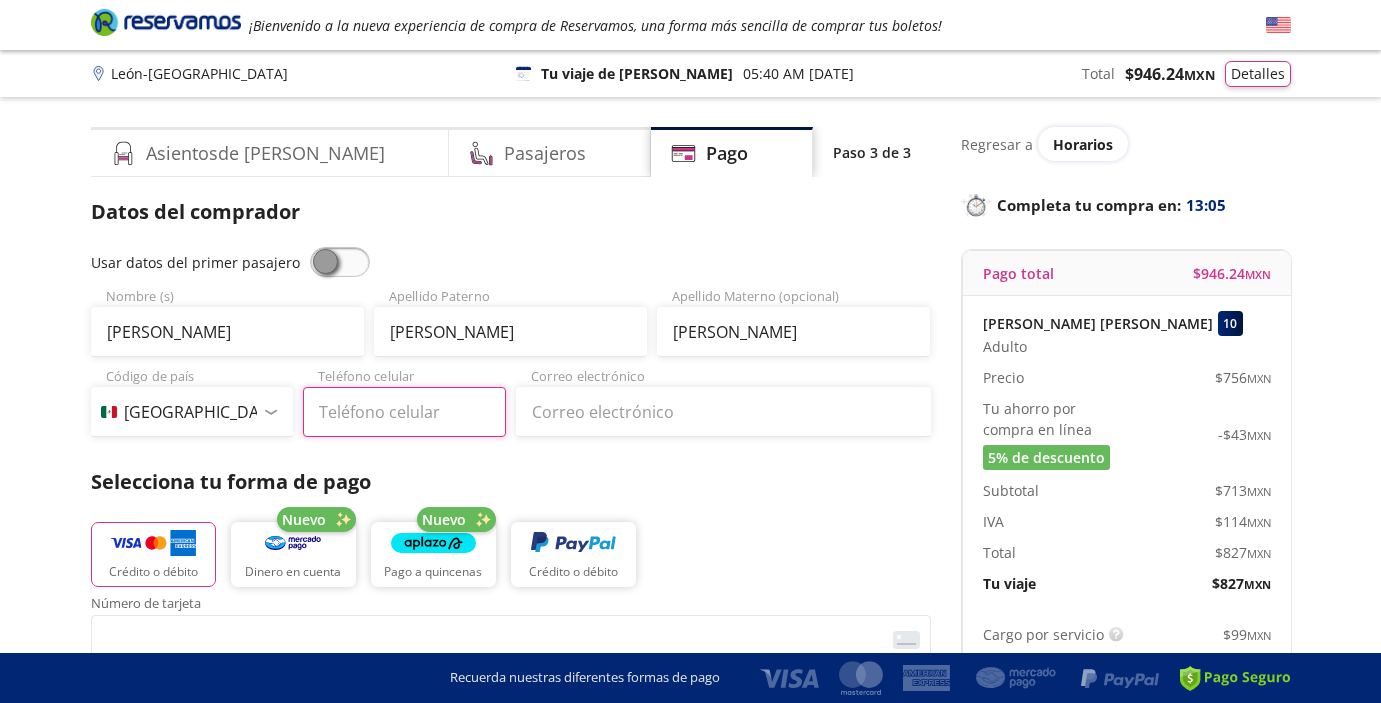 click on "Teléfono celular" at bounding box center (404, 412) 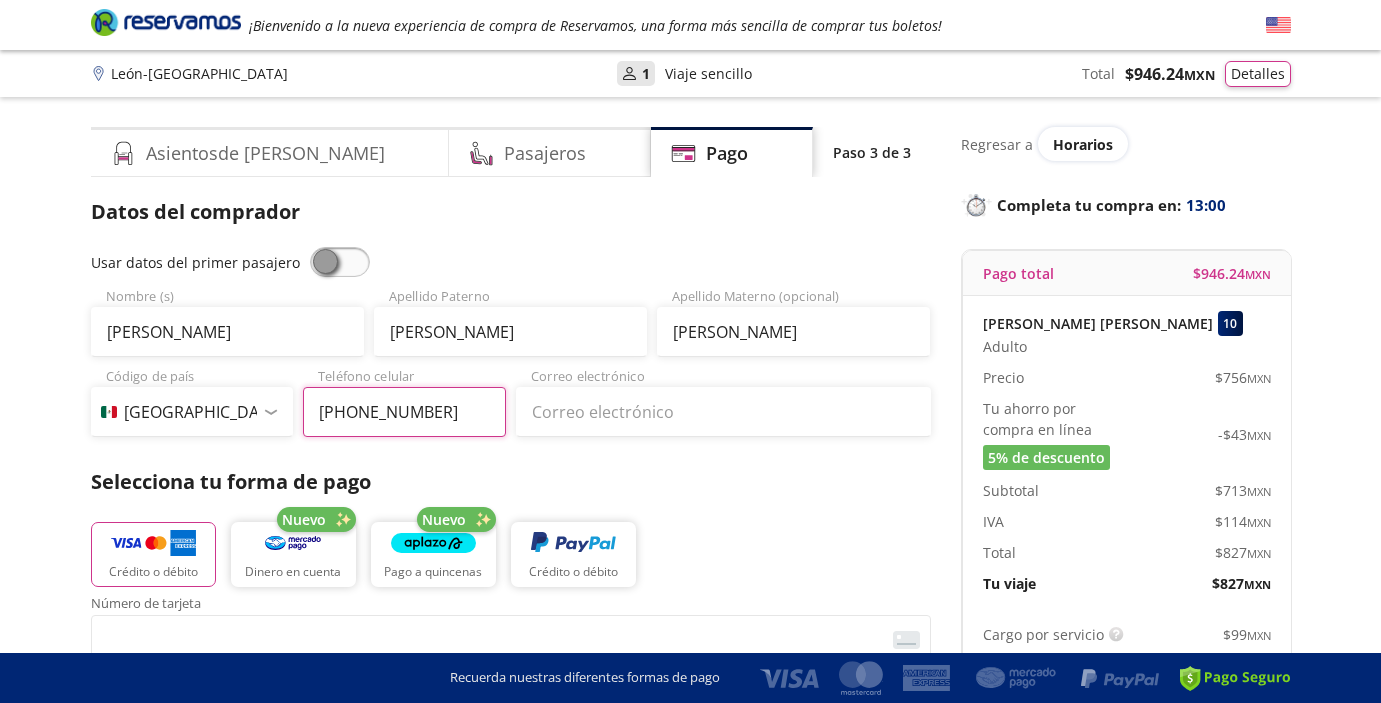 type on "477 240 9896" 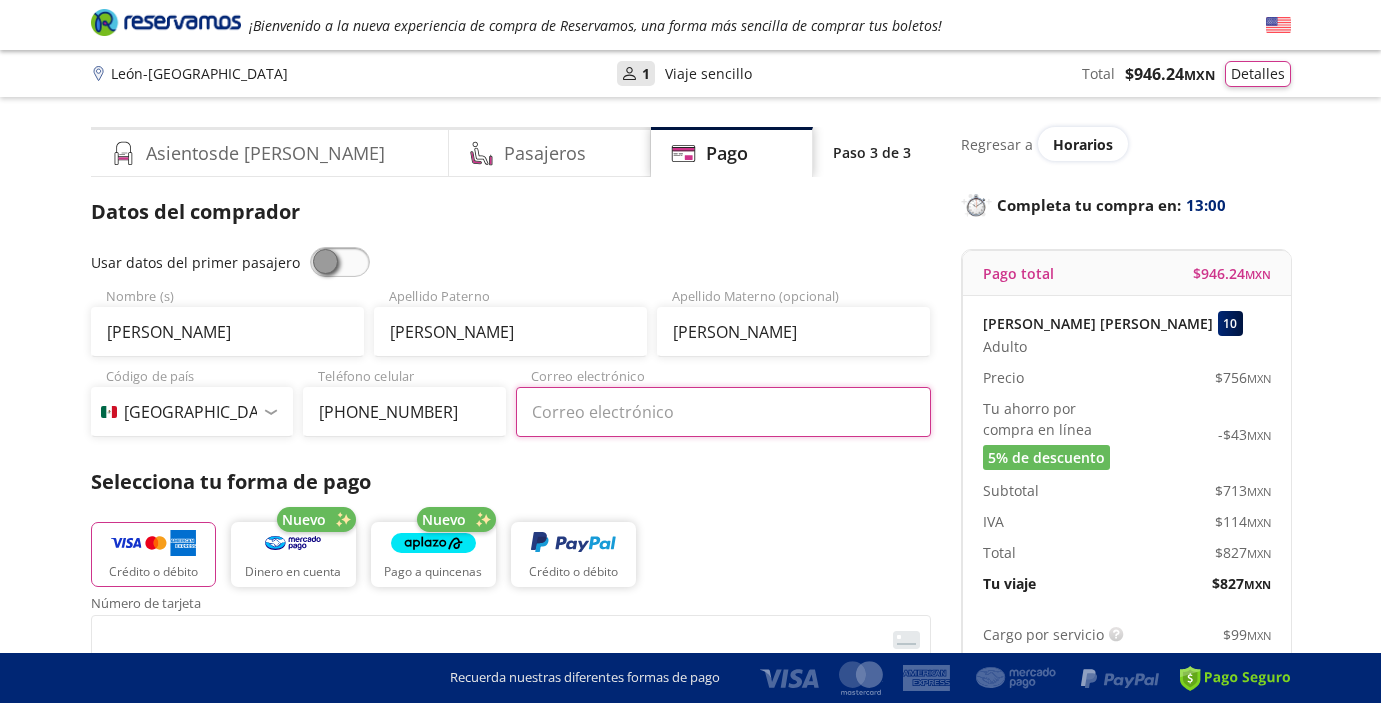 click on "Correo electrónico" at bounding box center (723, 412) 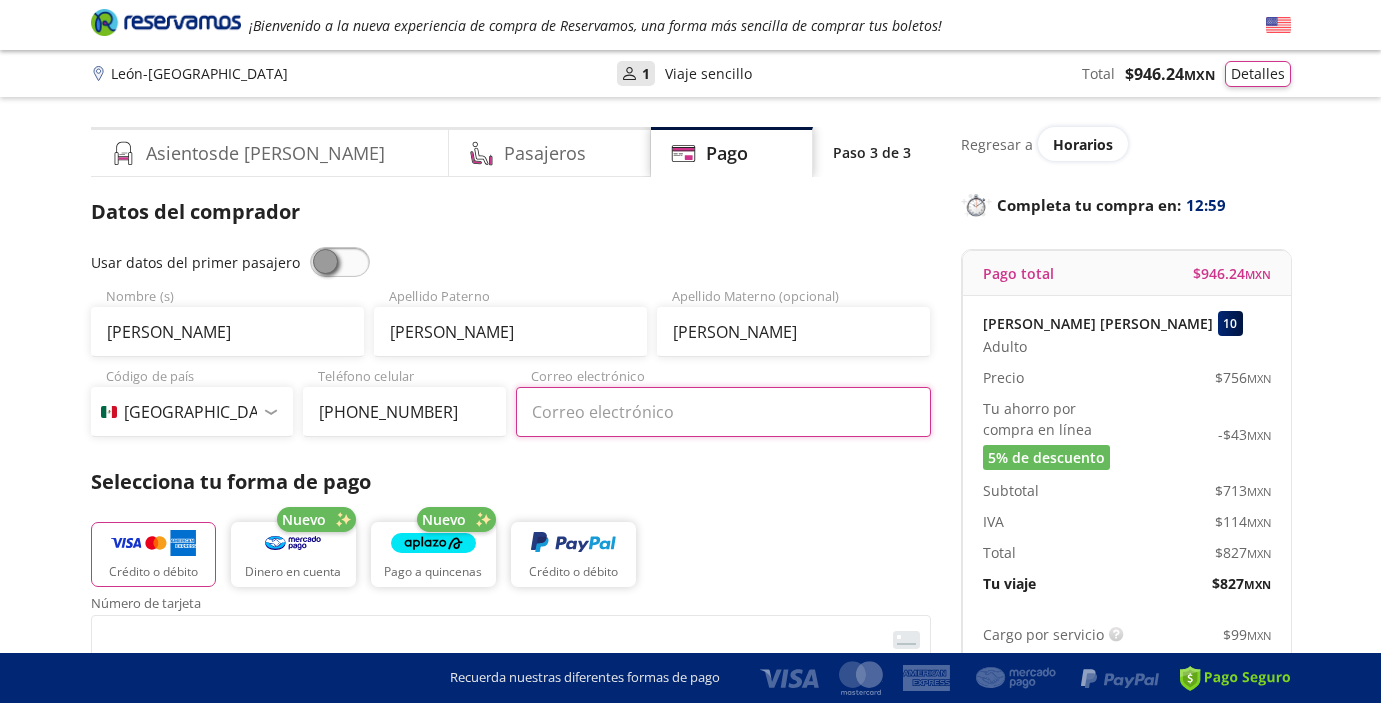 type on "qmvepublicidad@gmail.com" 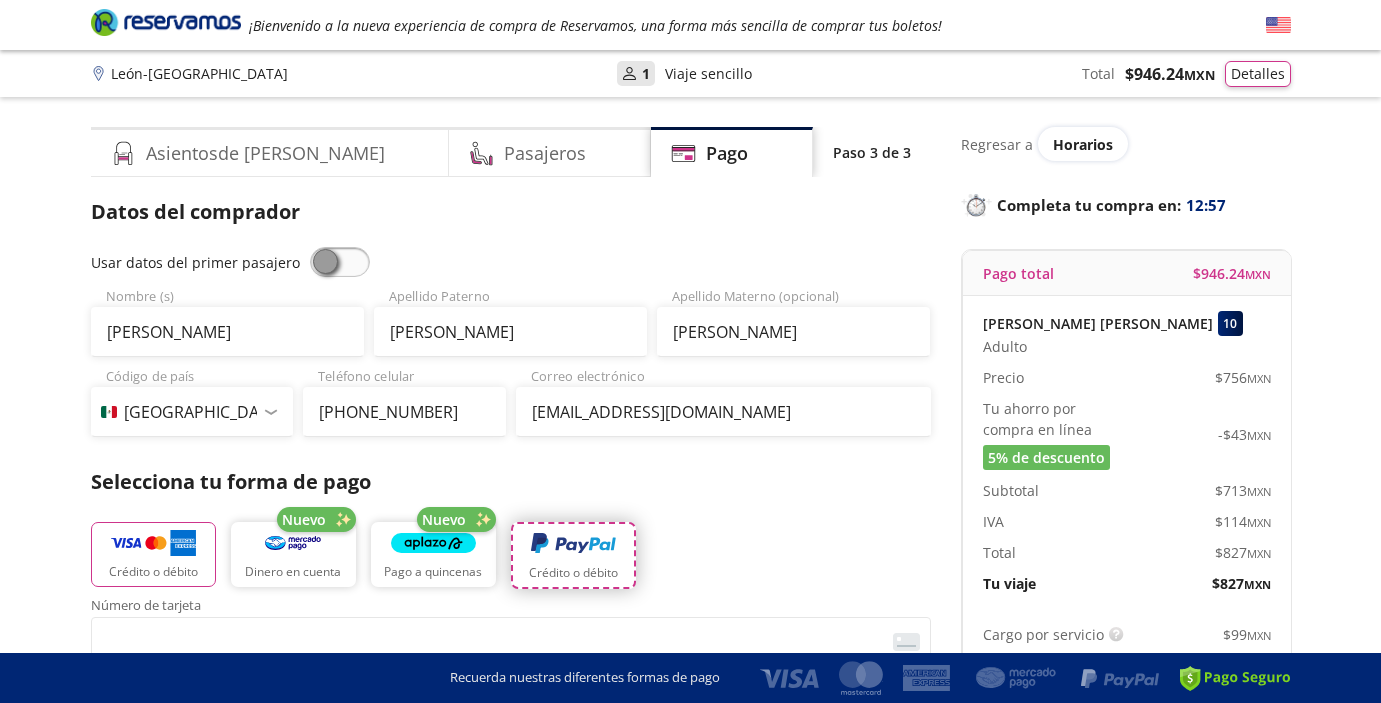 click at bounding box center (573, 544) 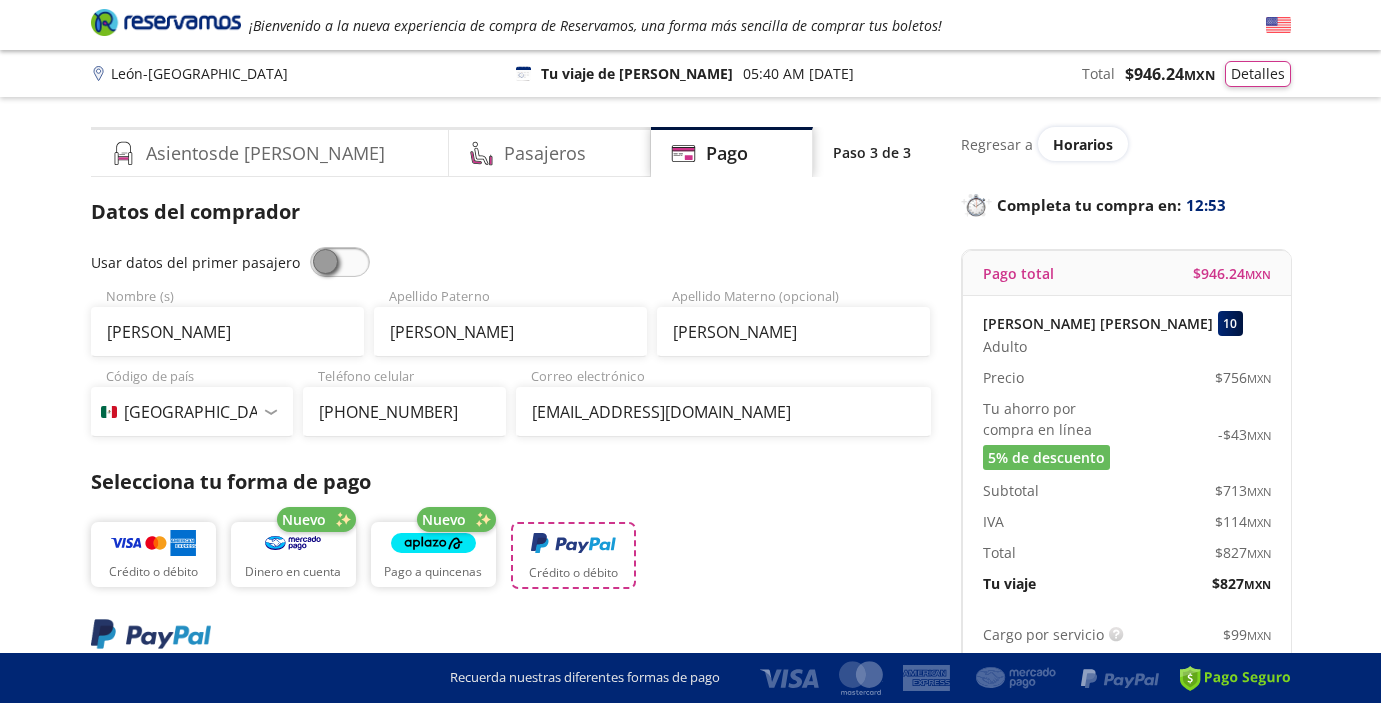 type 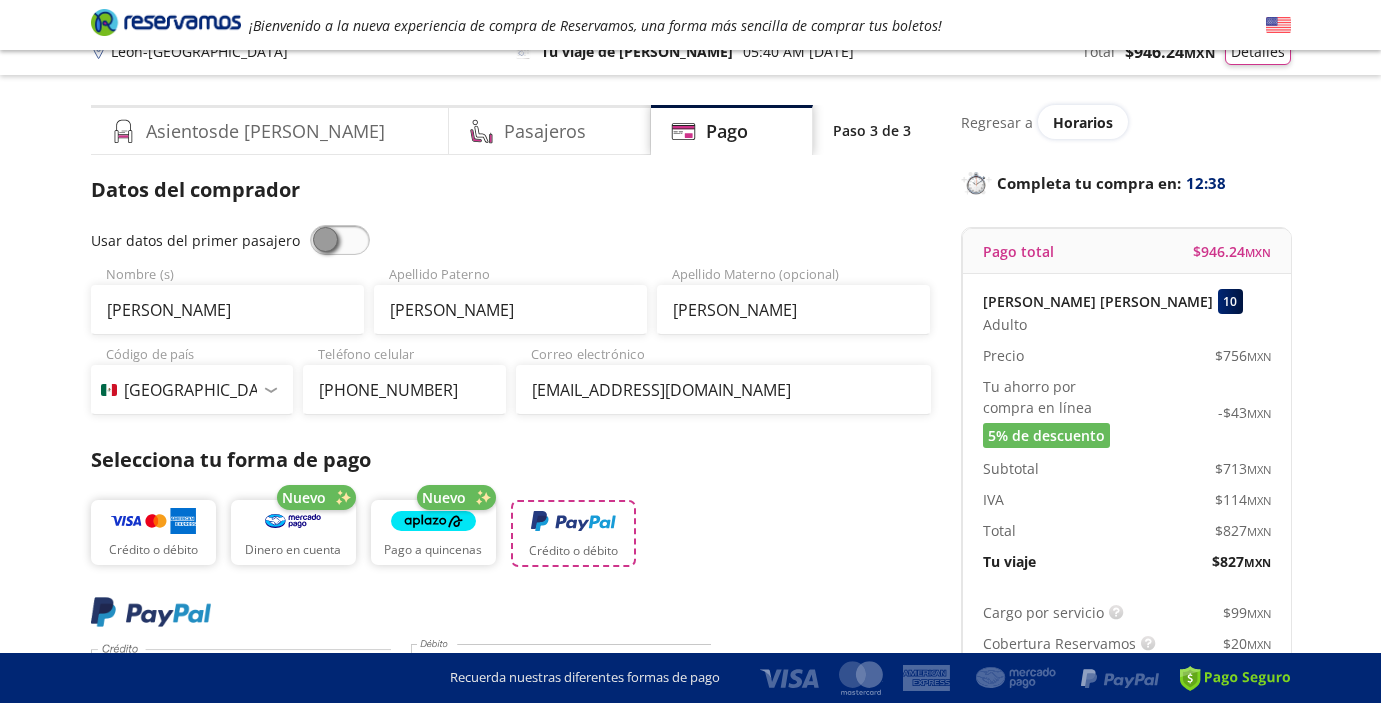 scroll, scrollTop: 0, scrollLeft: 0, axis: both 